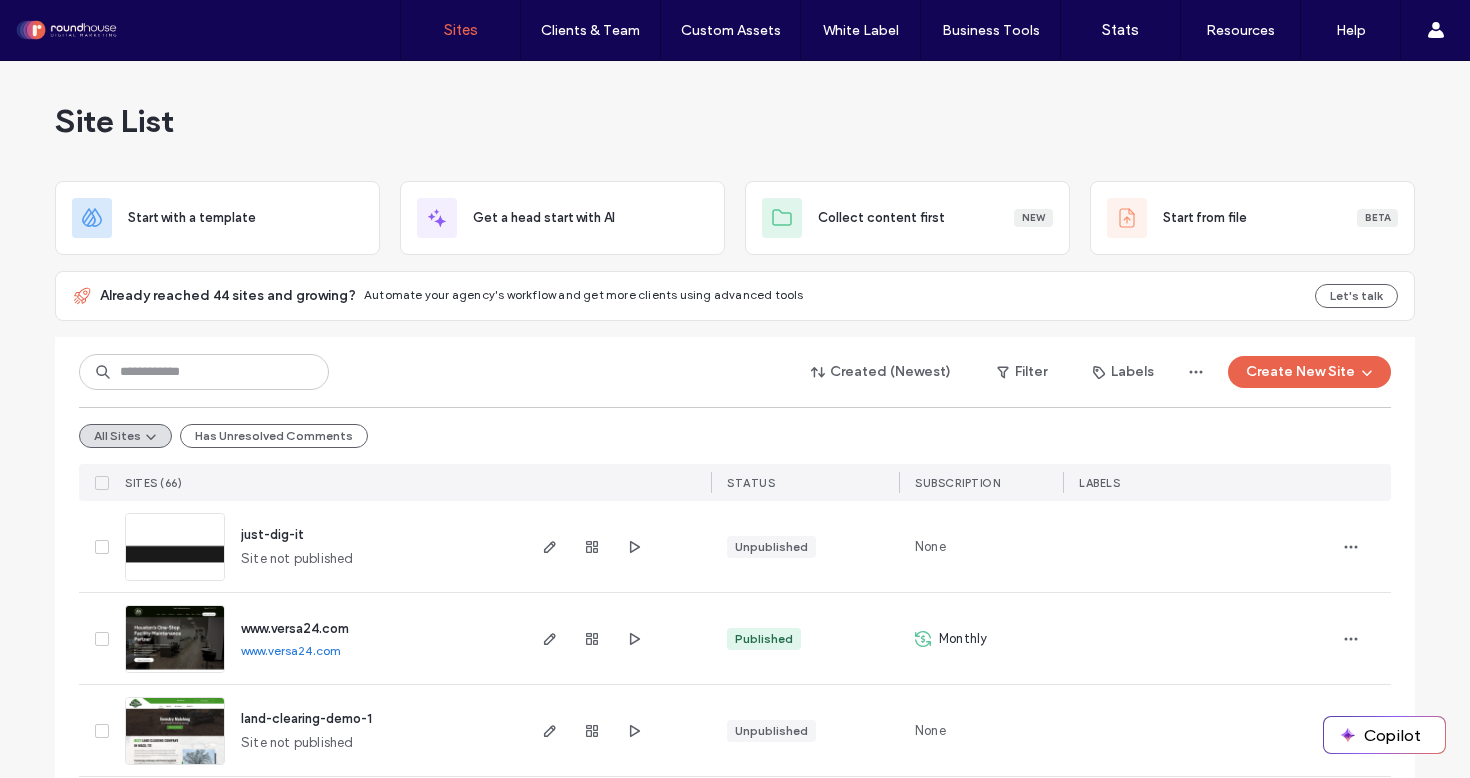scroll, scrollTop: 0, scrollLeft: 0, axis: both 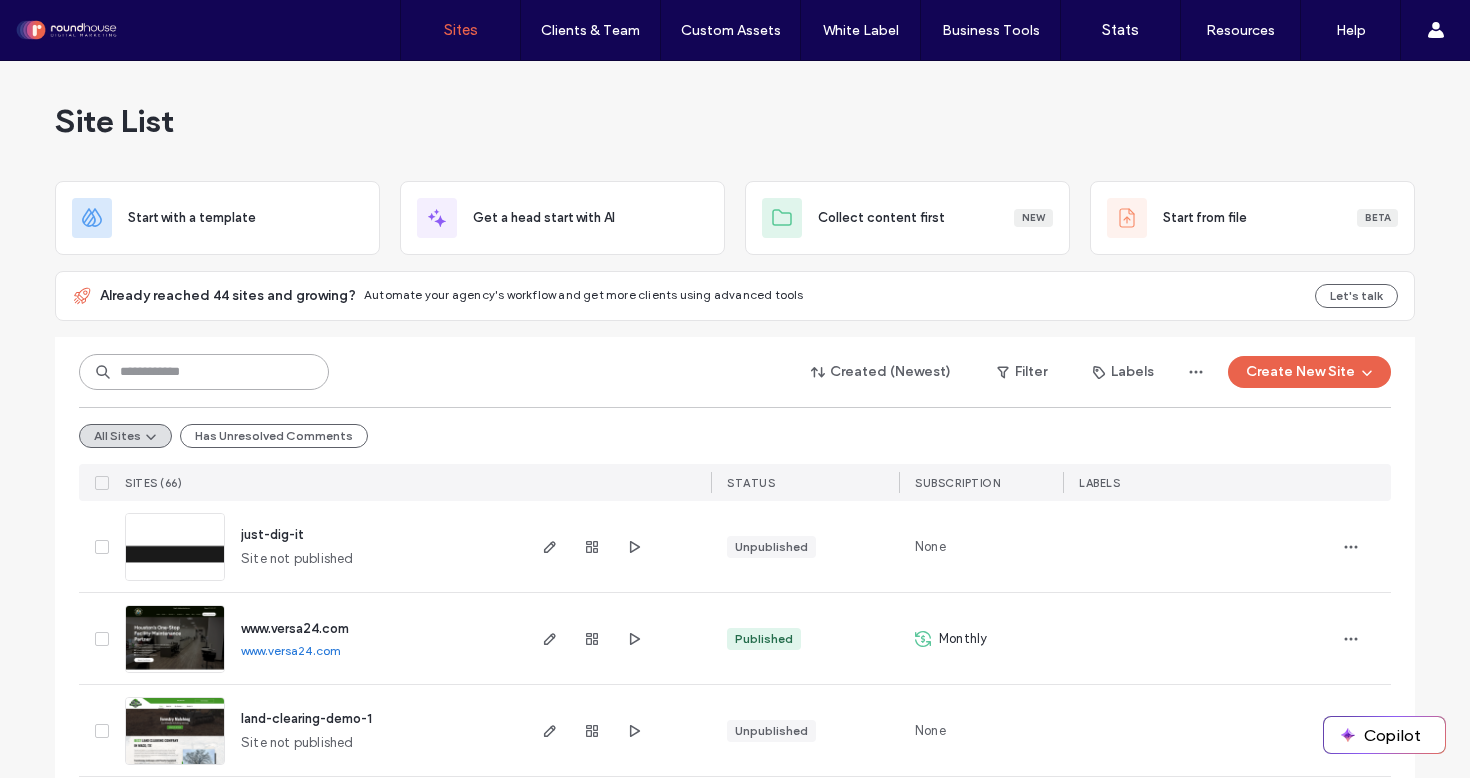 click at bounding box center (204, 372) 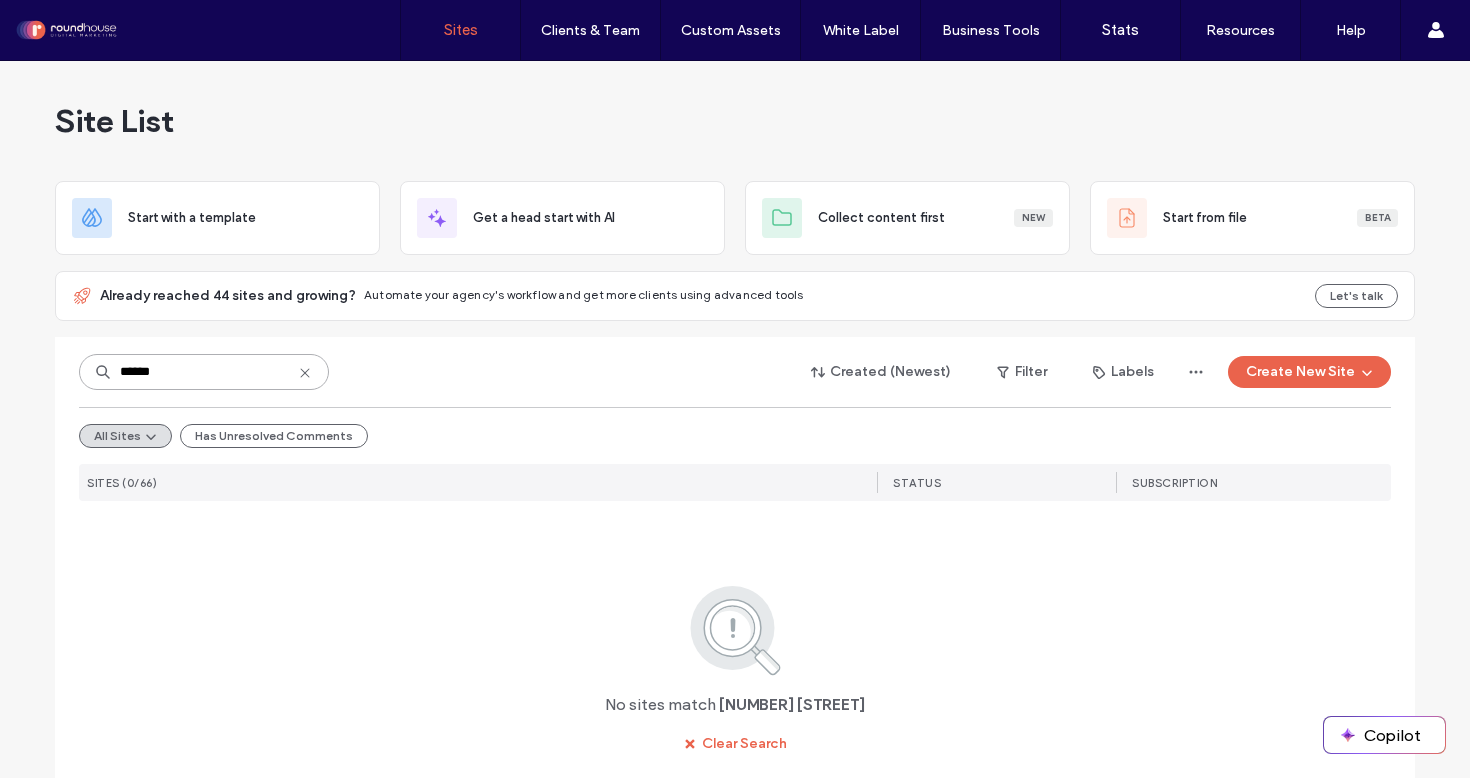 click on "******" at bounding box center (204, 372) 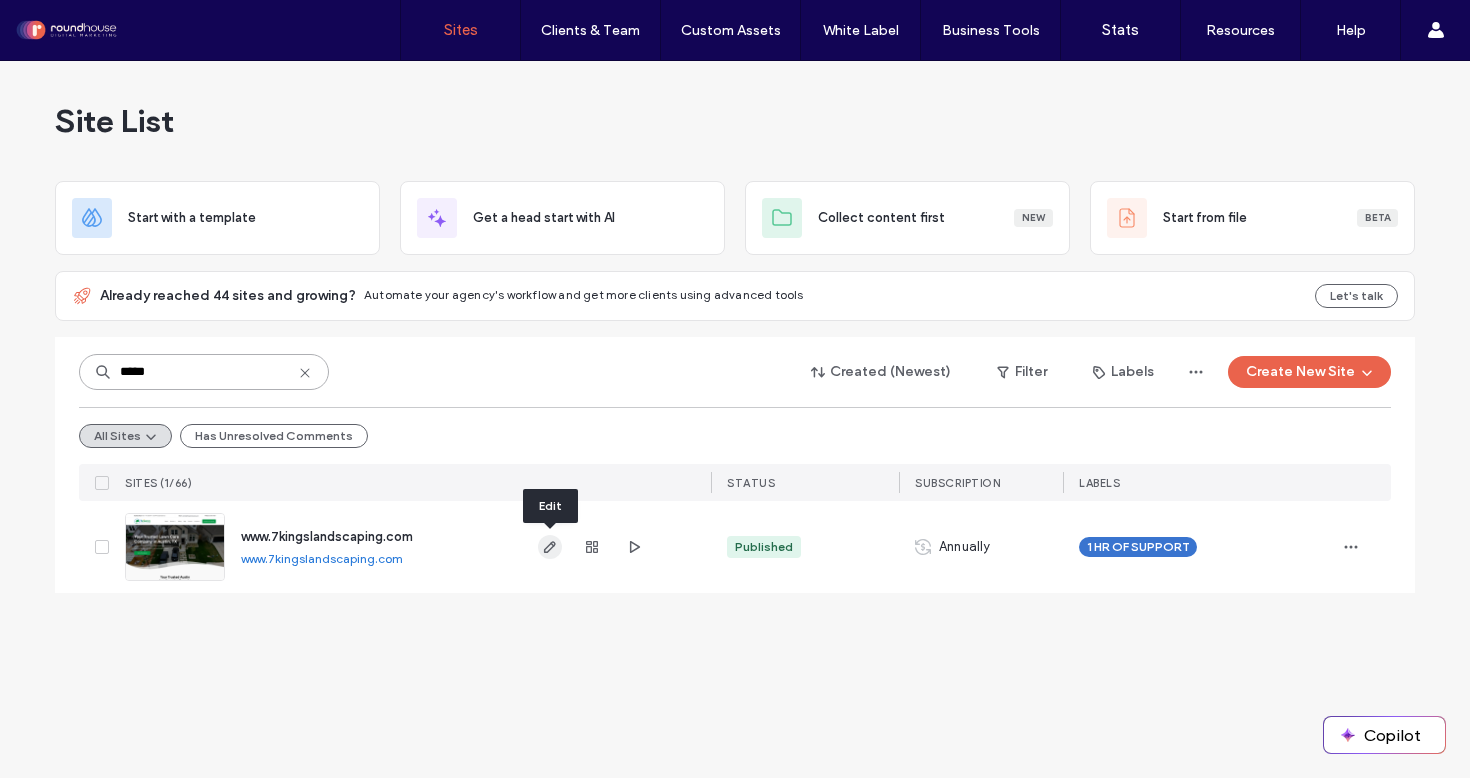 type on "*****" 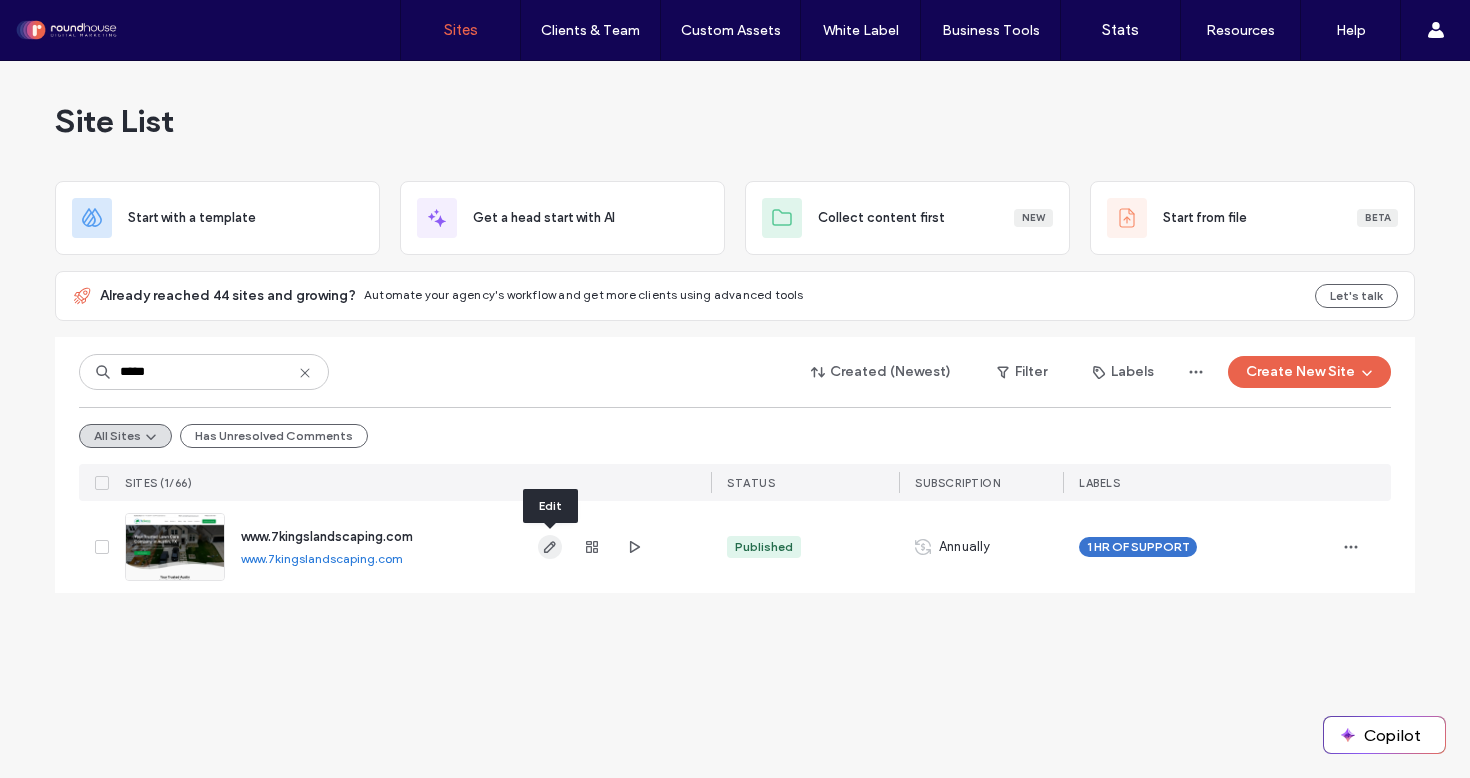 click 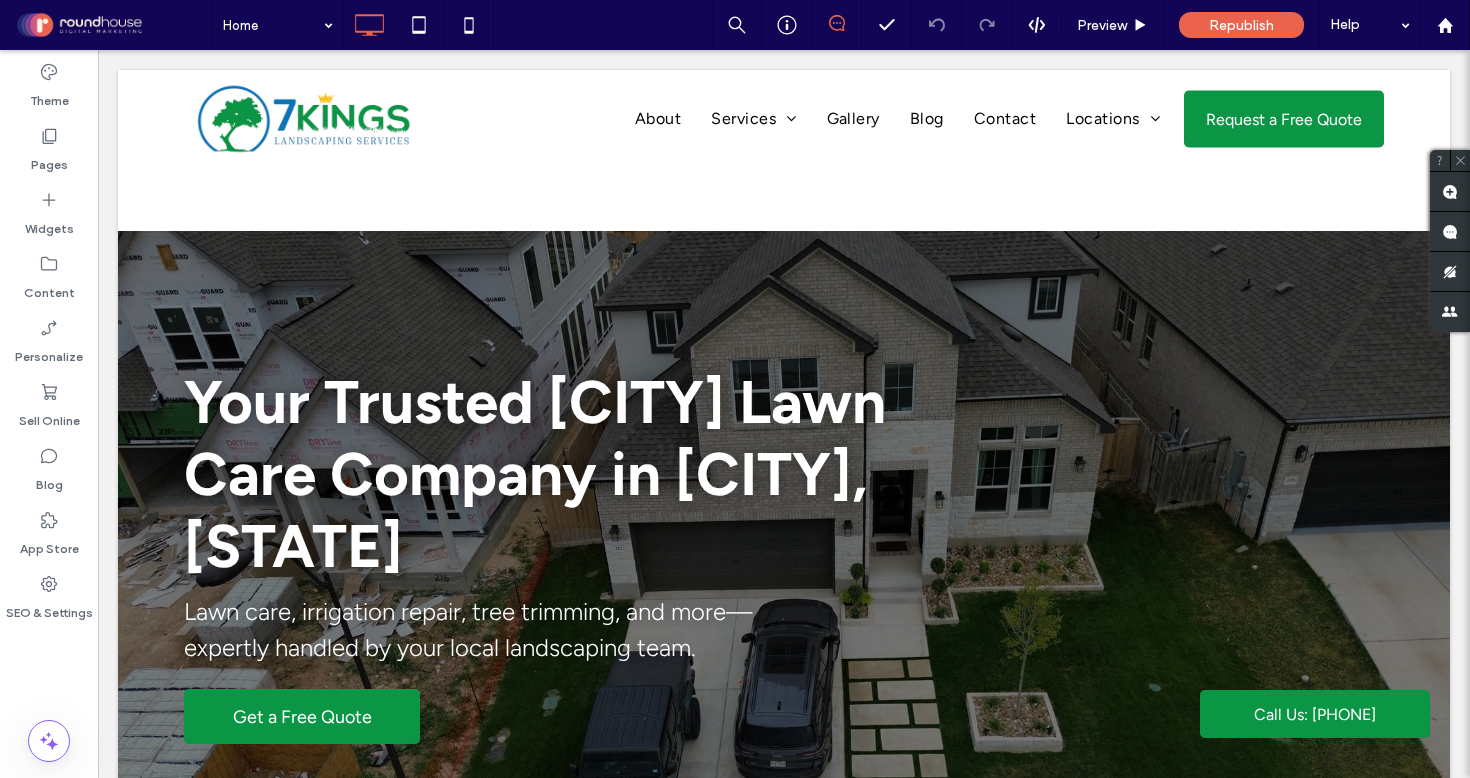scroll, scrollTop: 2513, scrollLeft: 0, axis: vertical 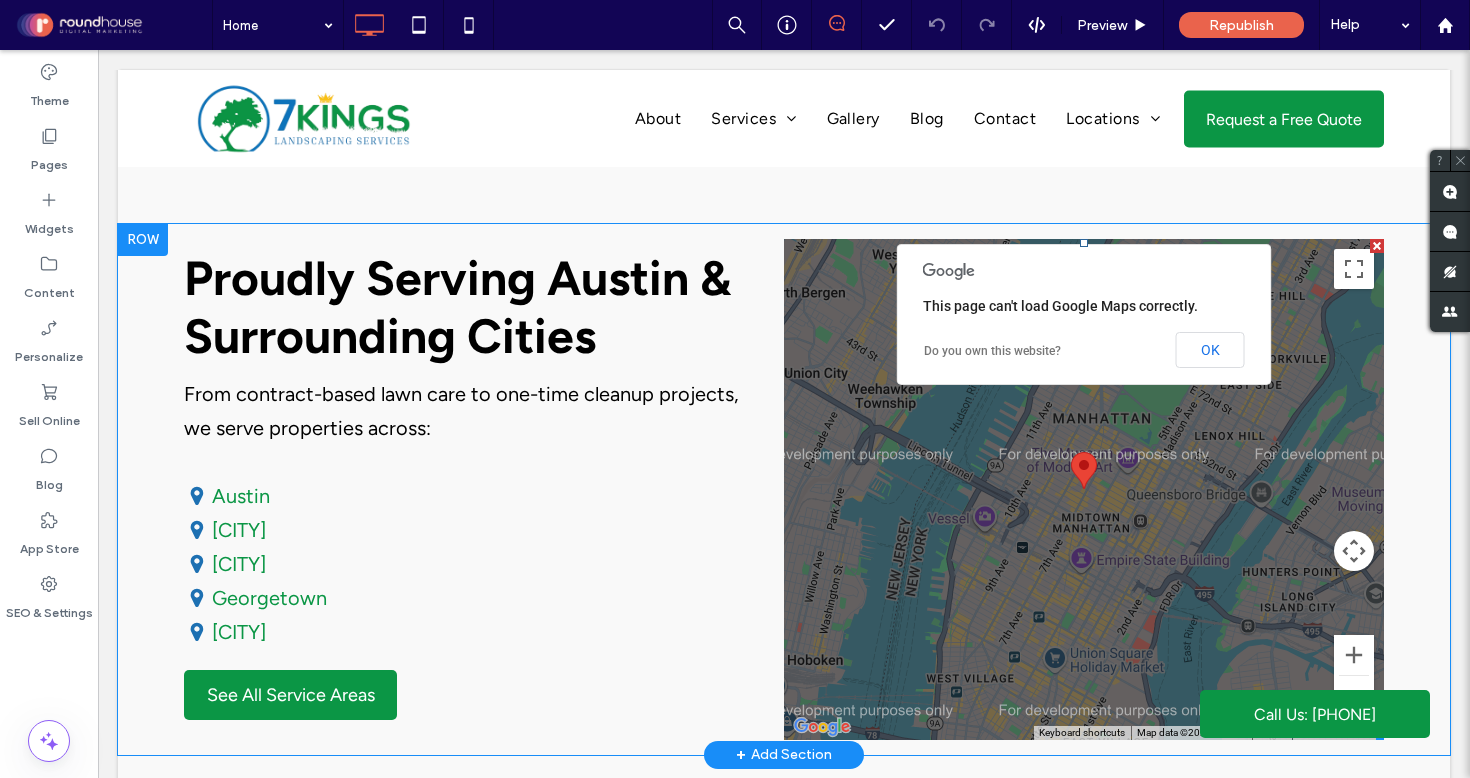 click at bounding box center (1084, 489) 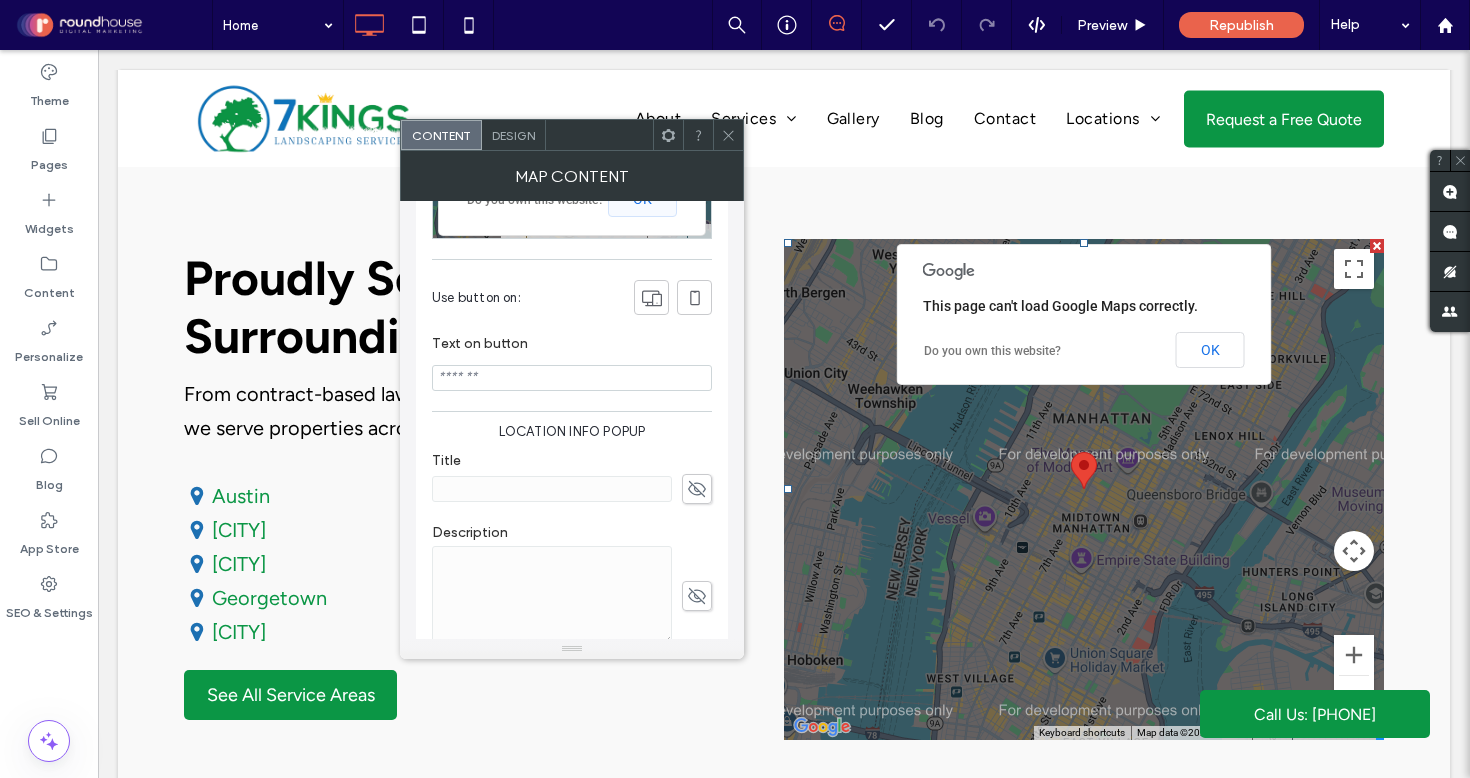 scroll, scrollTop: 0, scrollLeft: 0, axis: both 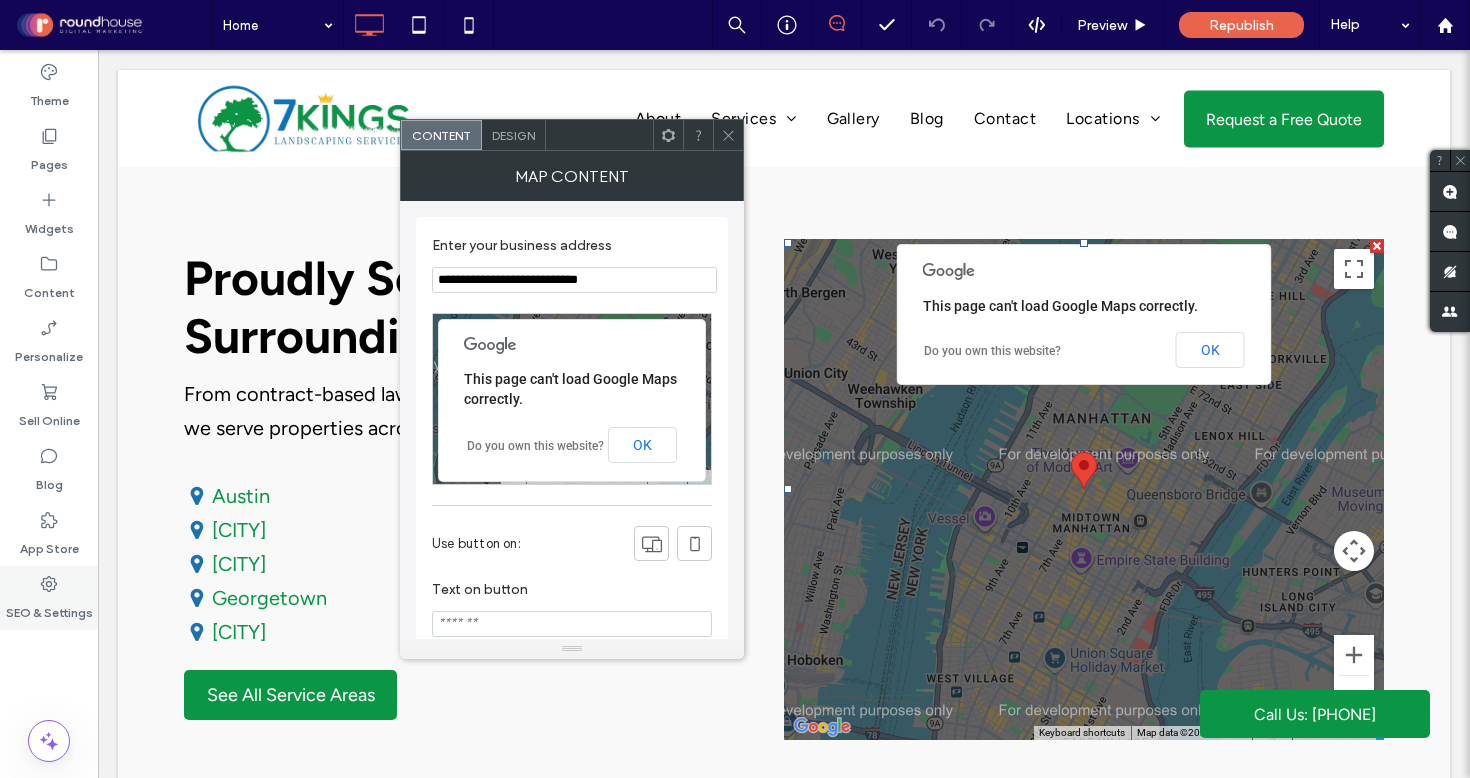 click 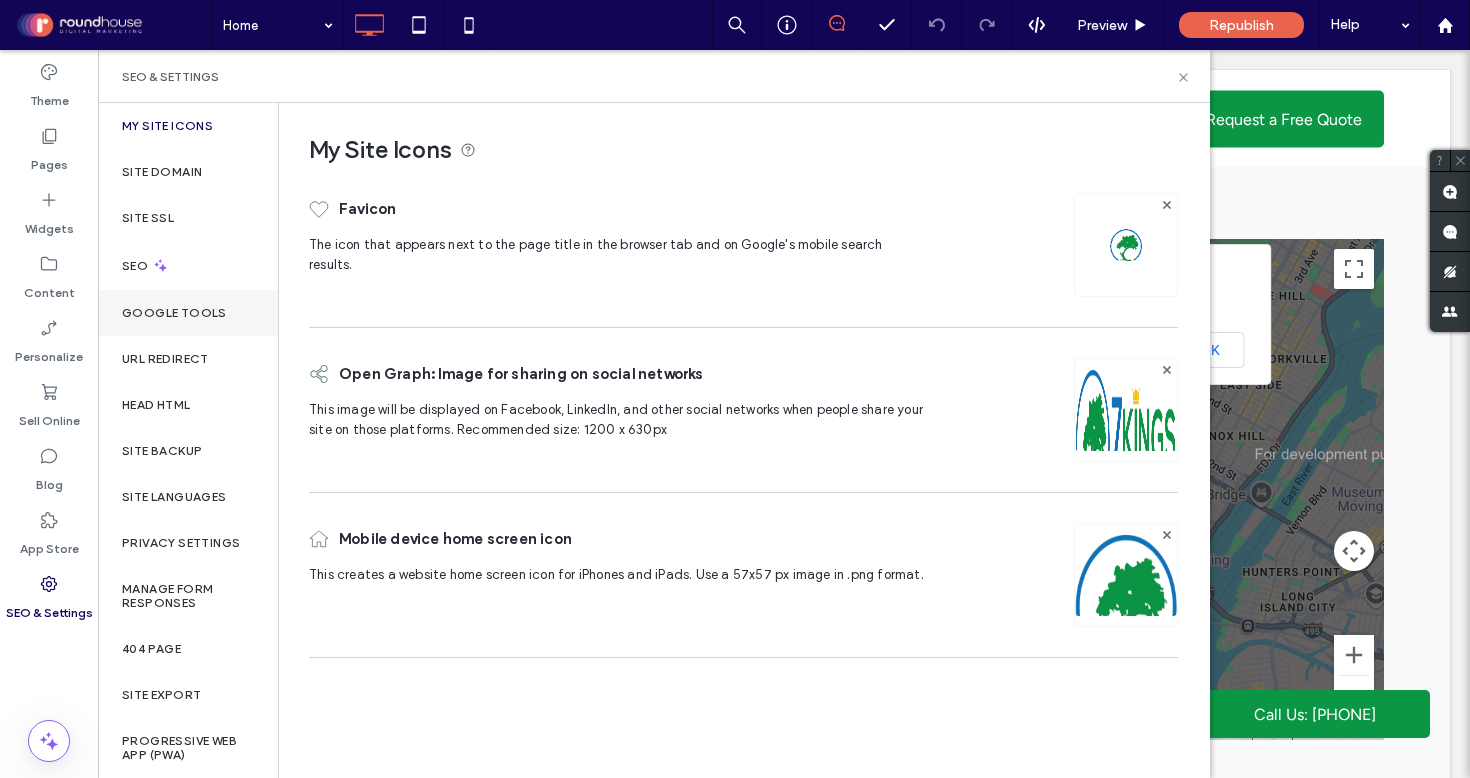 click on "Google Tools" at bounding box center [188, 313] 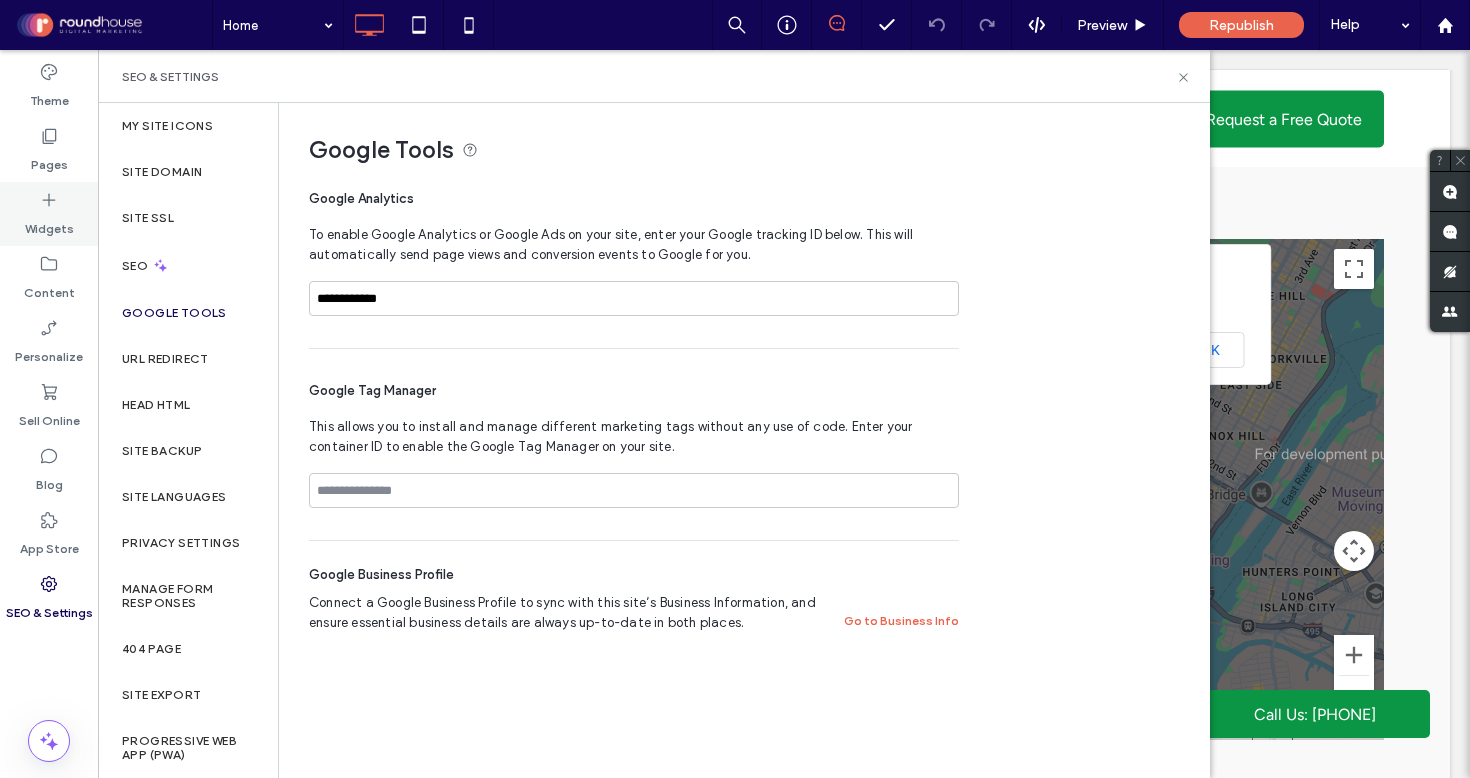 click on "Widgets" at bounding box center [49, 224] 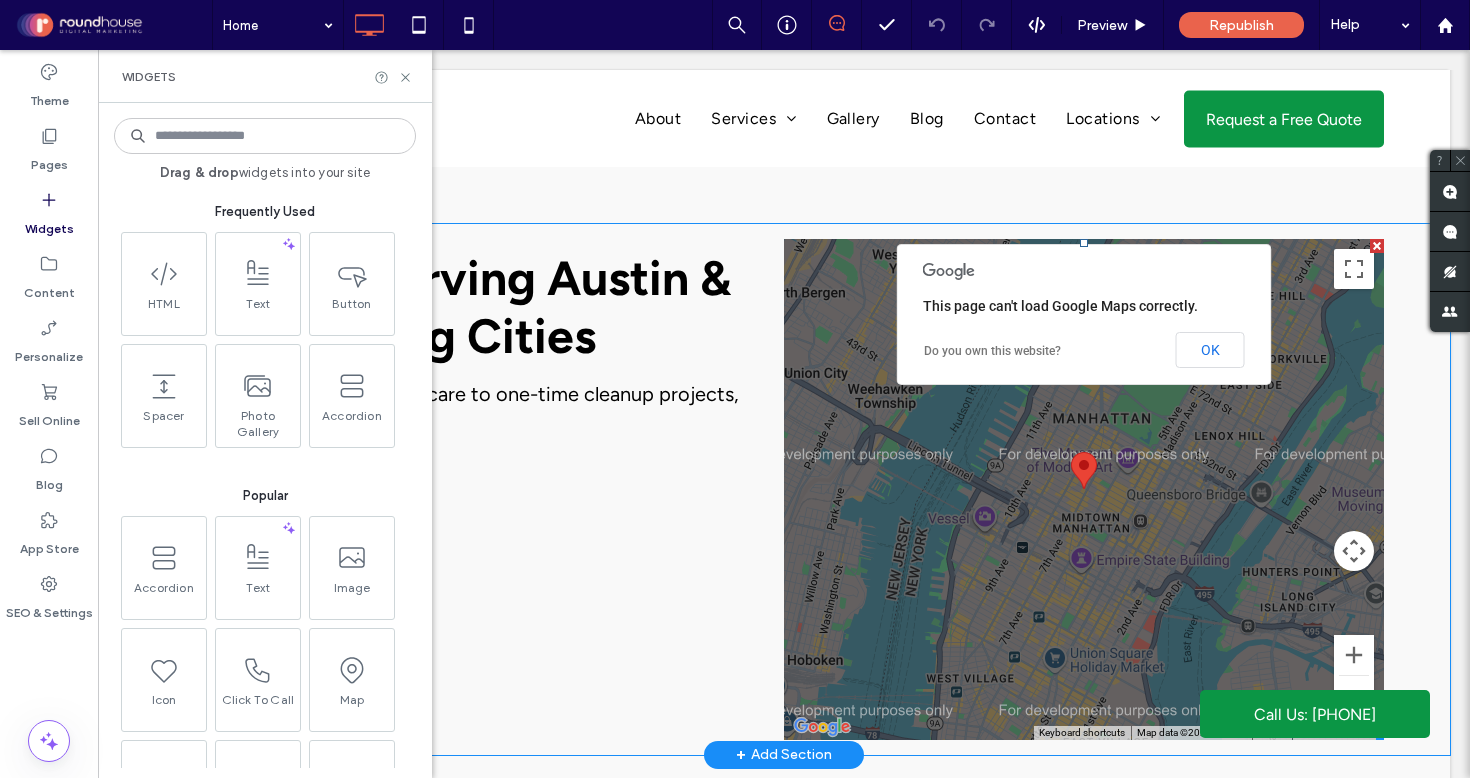 click at bounding box center [1084, 489] 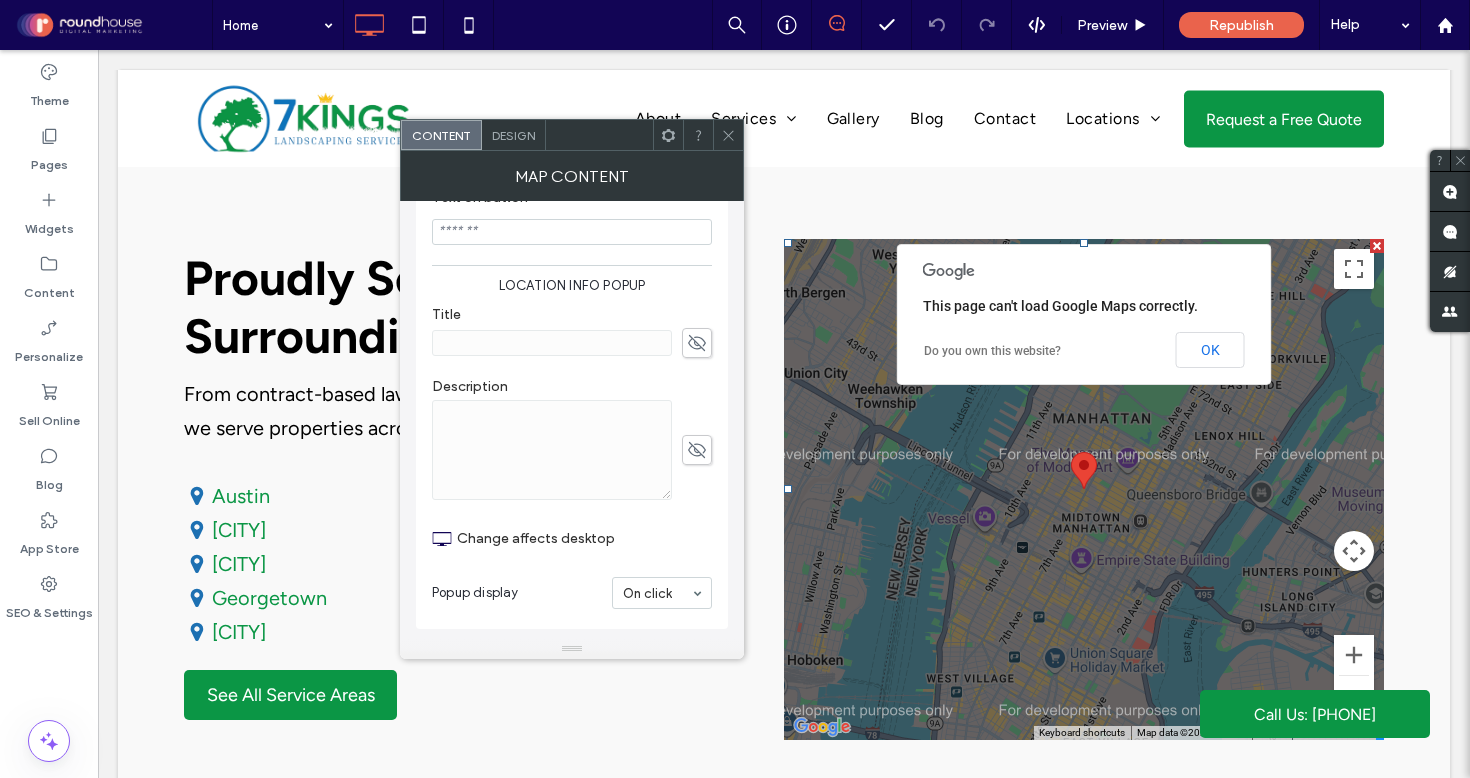 scroll, scrollTop: 0, scrollLeft: 0, axis: both 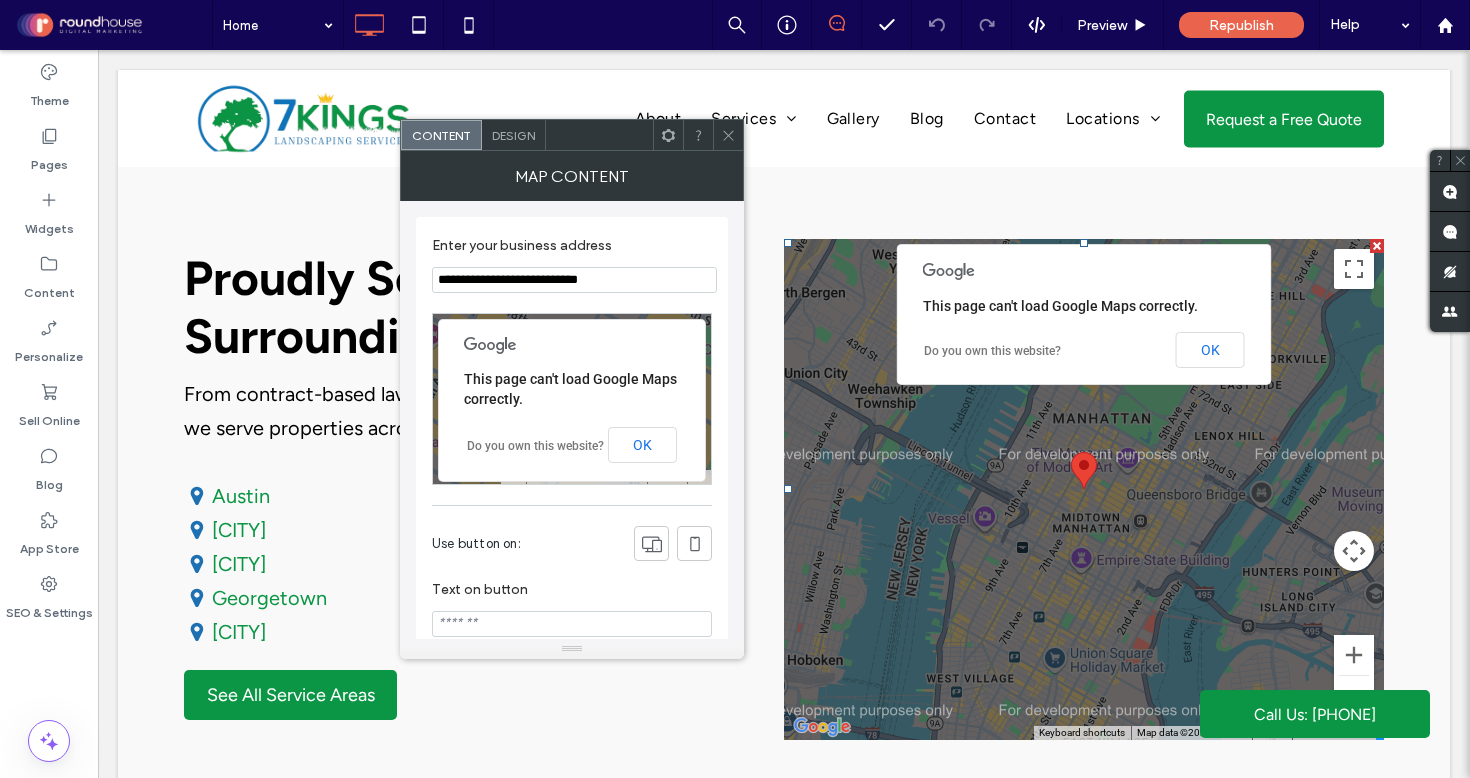 click at bounding box center (668, 135) 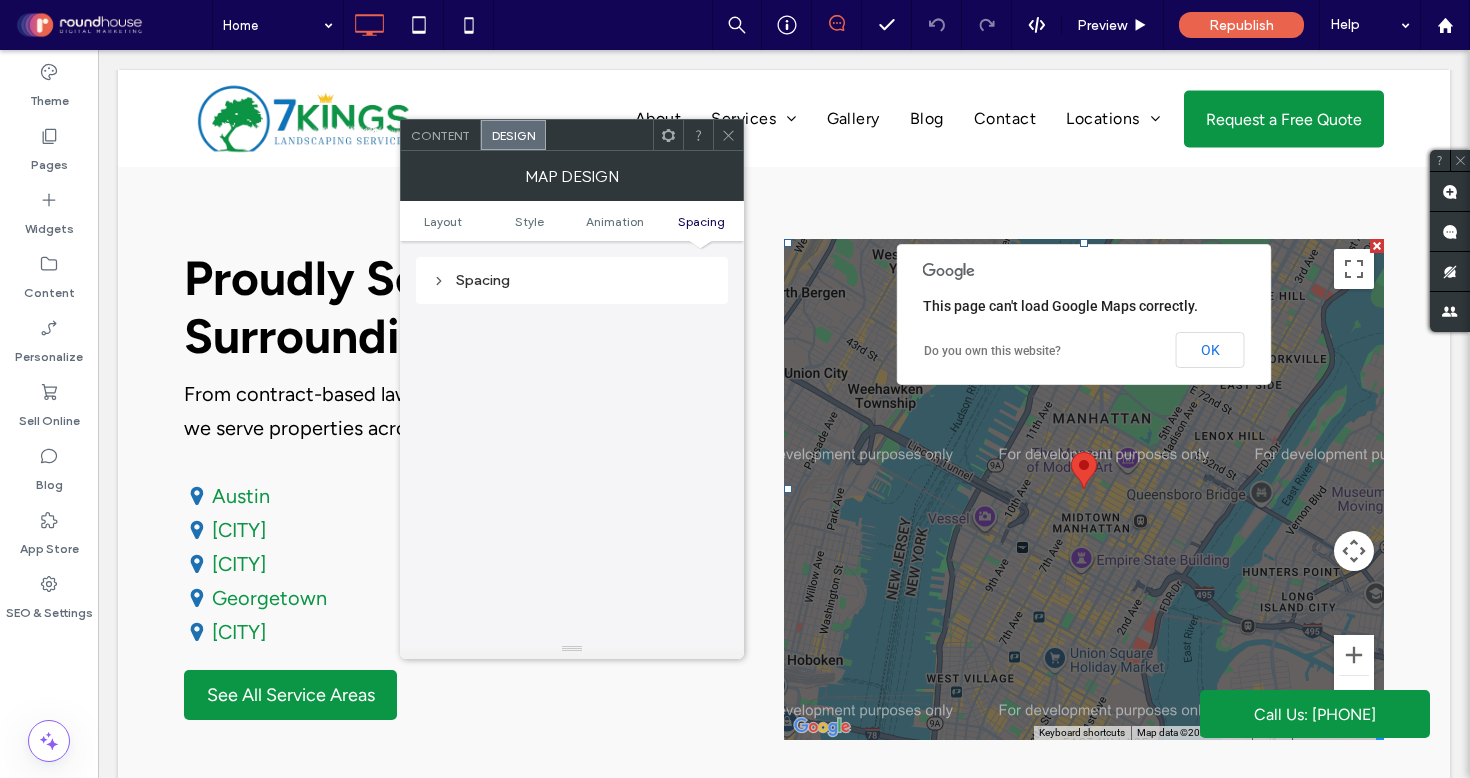 scroll, scrollTop: 0, scrollLeft: 0, axis: both 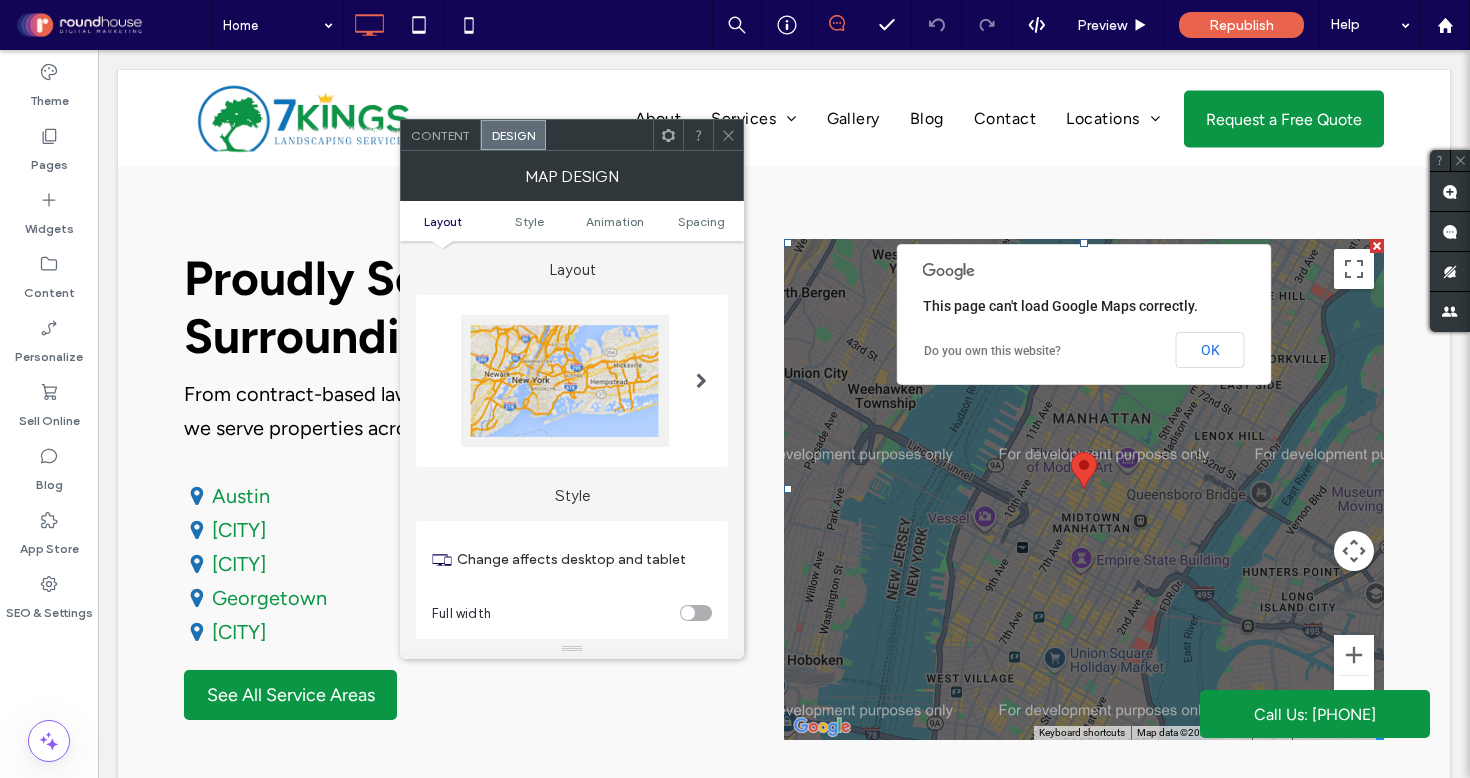 click 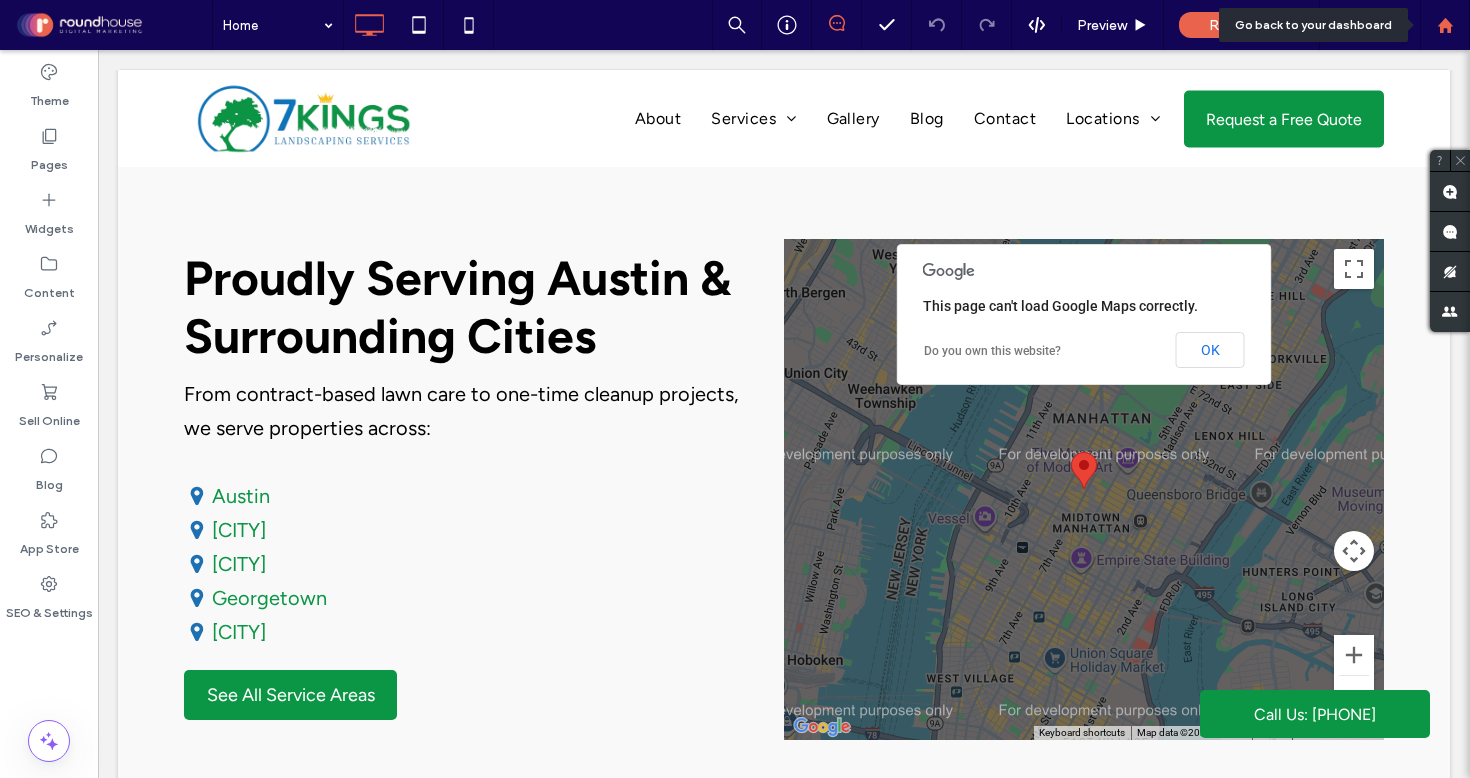 click at bounding box center (1445, 25) 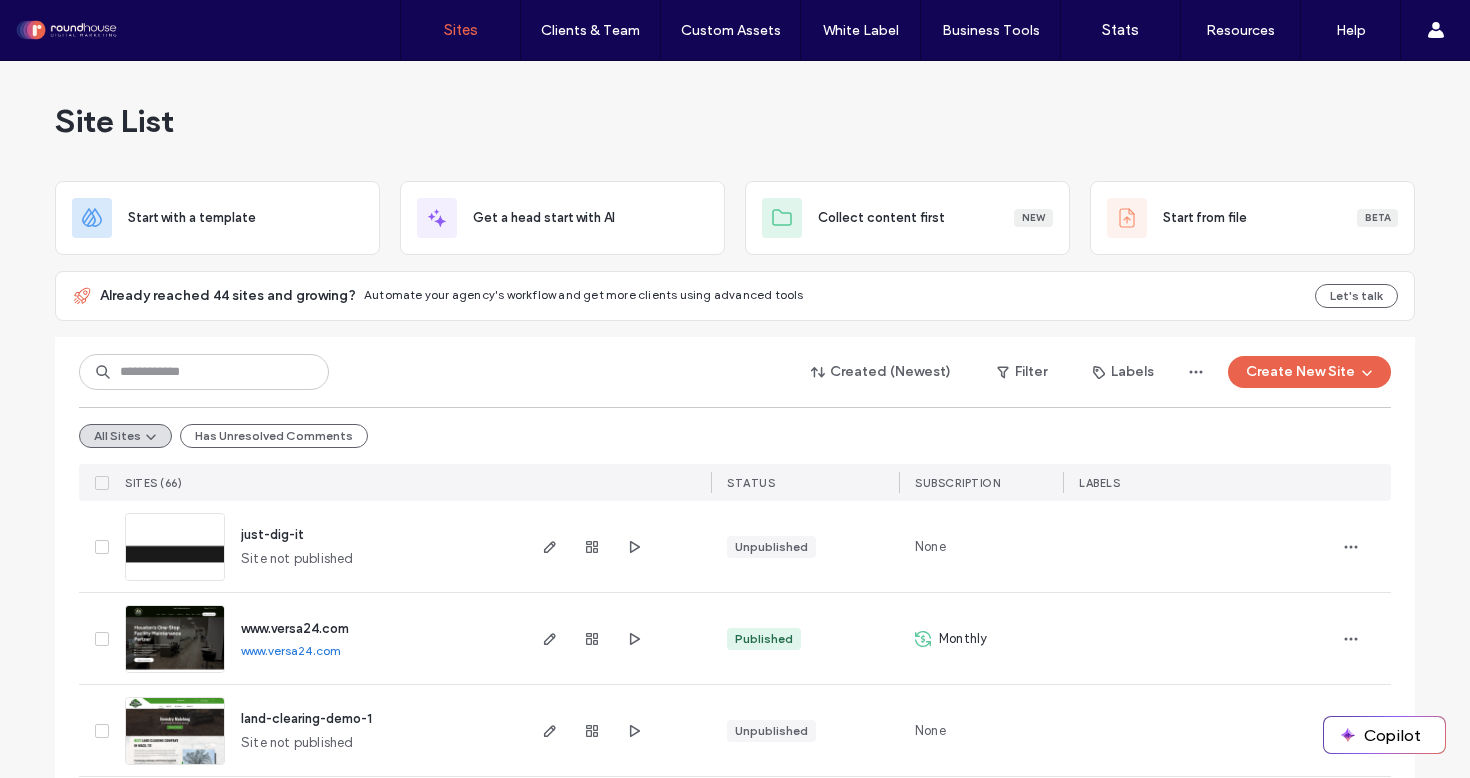 scroll, scrollTop: 0, scrollLeft: 0, axis: both 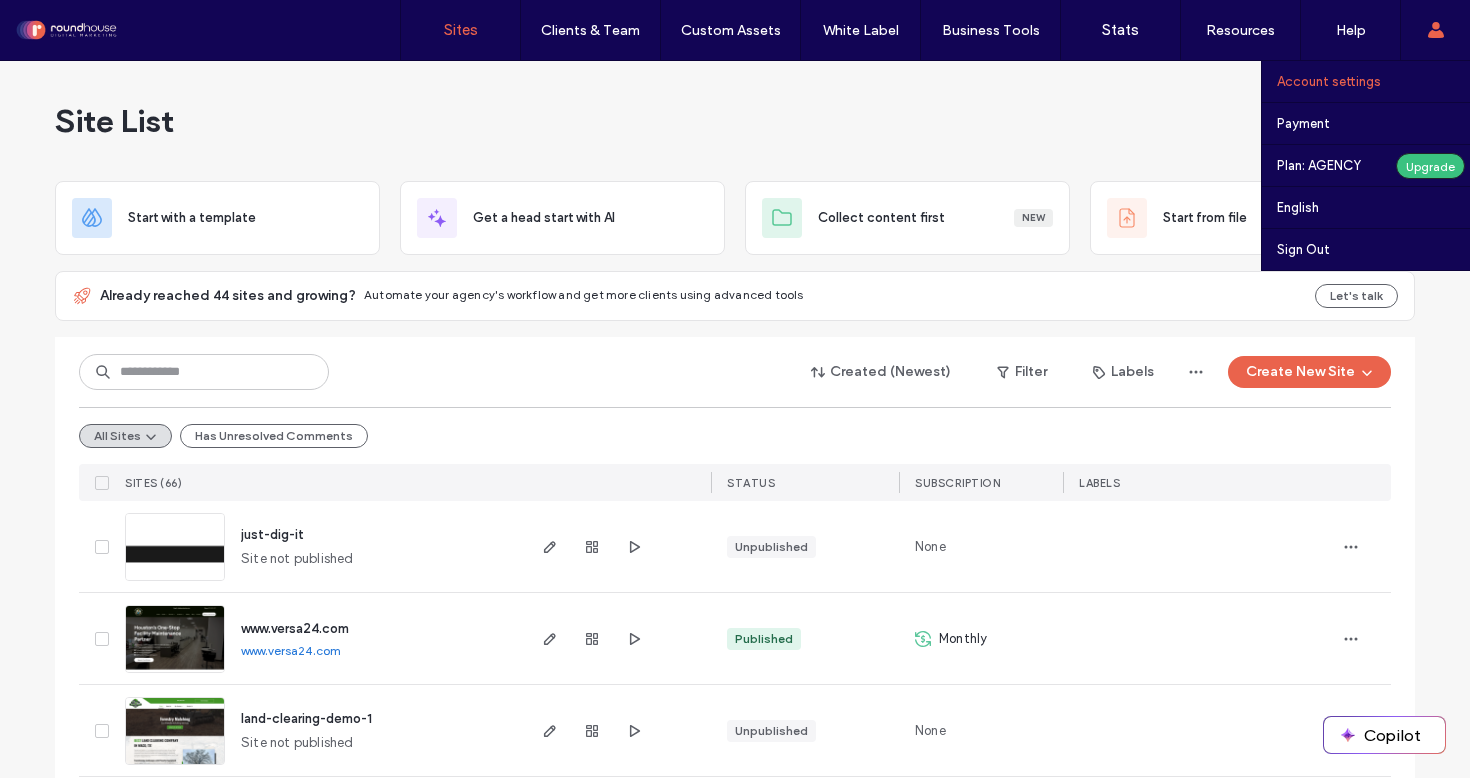 click on "Account settings" at bounding box center (1329, 81) 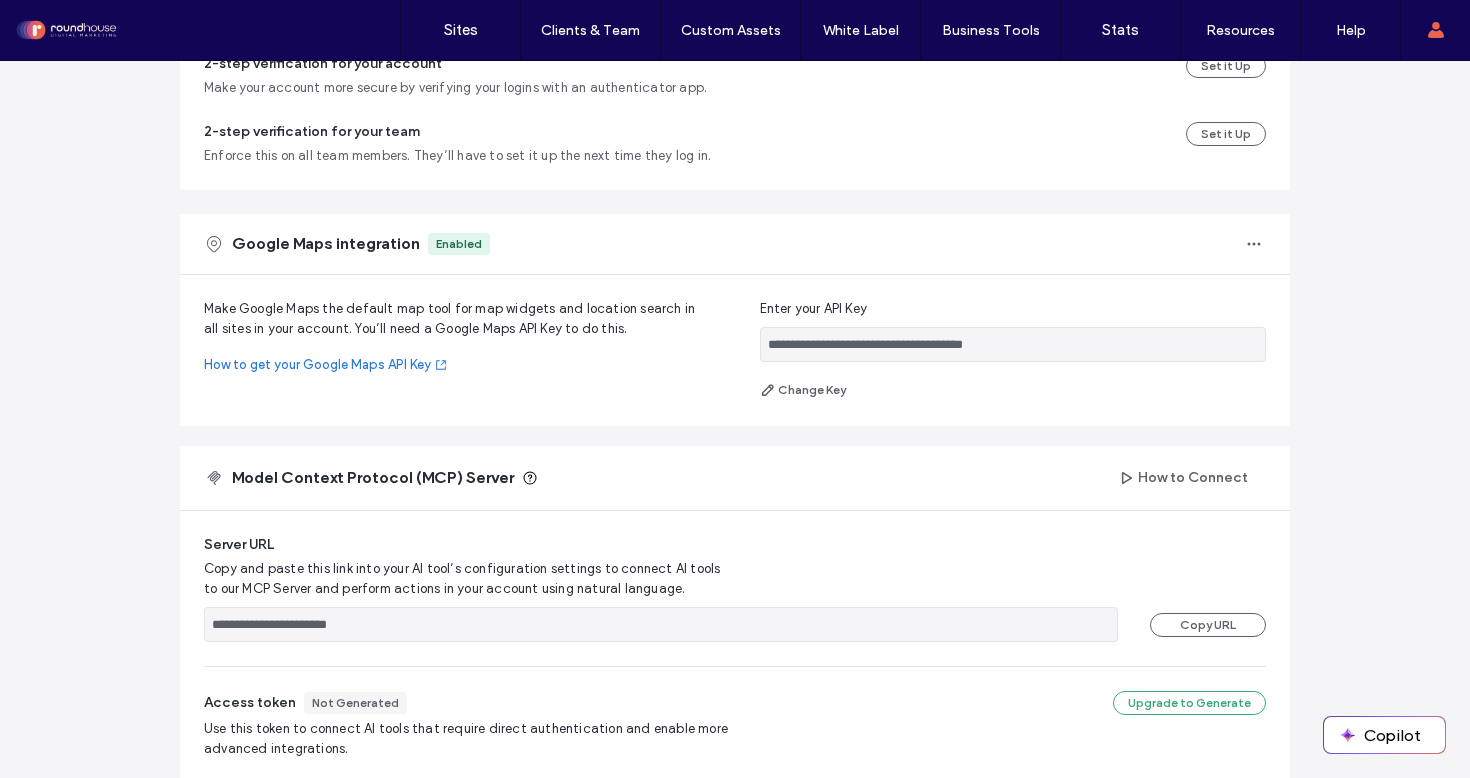 scroll, scrollTop: 785, scrollLeft: 0, axis: vertical 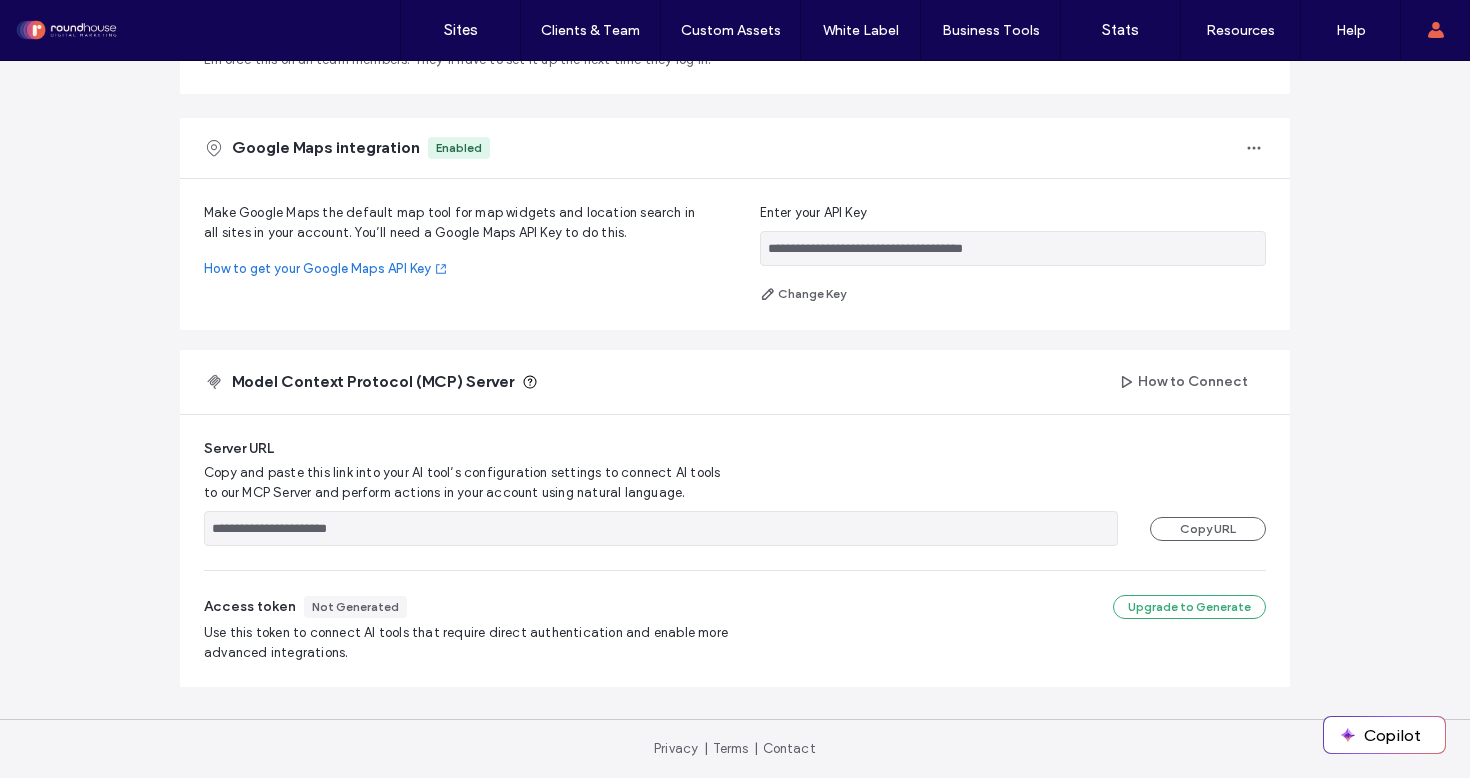 click on "**********" at bounding box center [1013, 248] 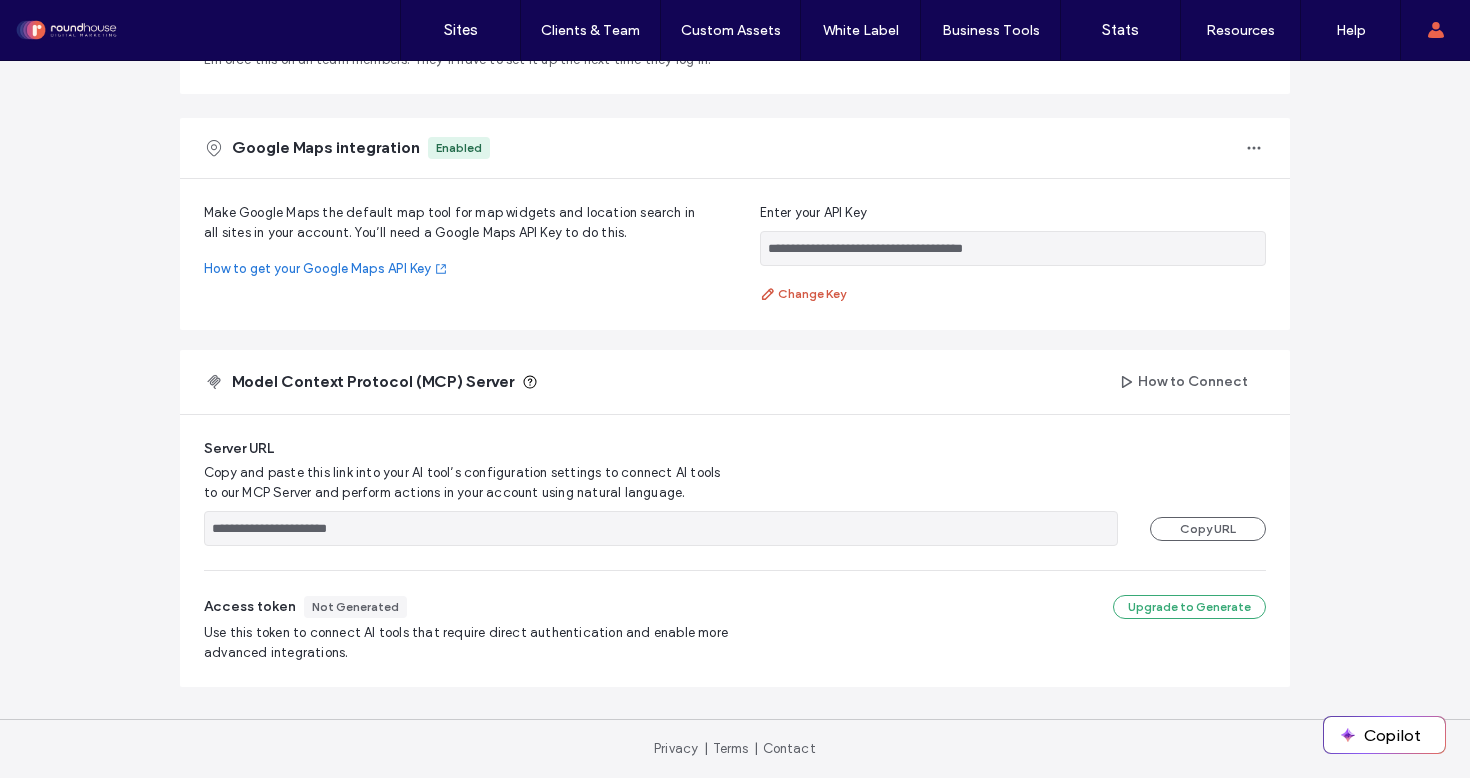 click on "Change Key" at bounding box center [803, 294] 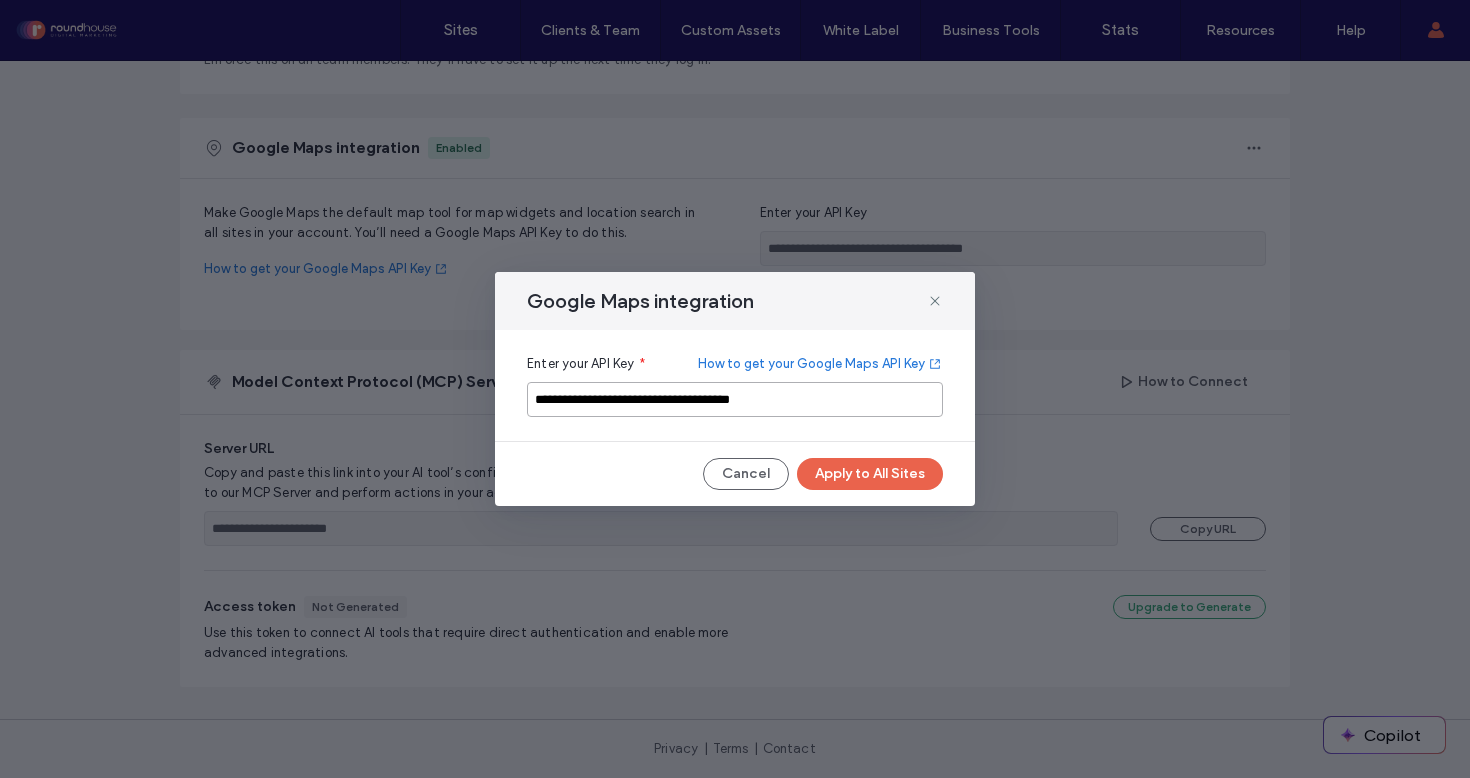 click on "**********" at bounding box center (735, 399) 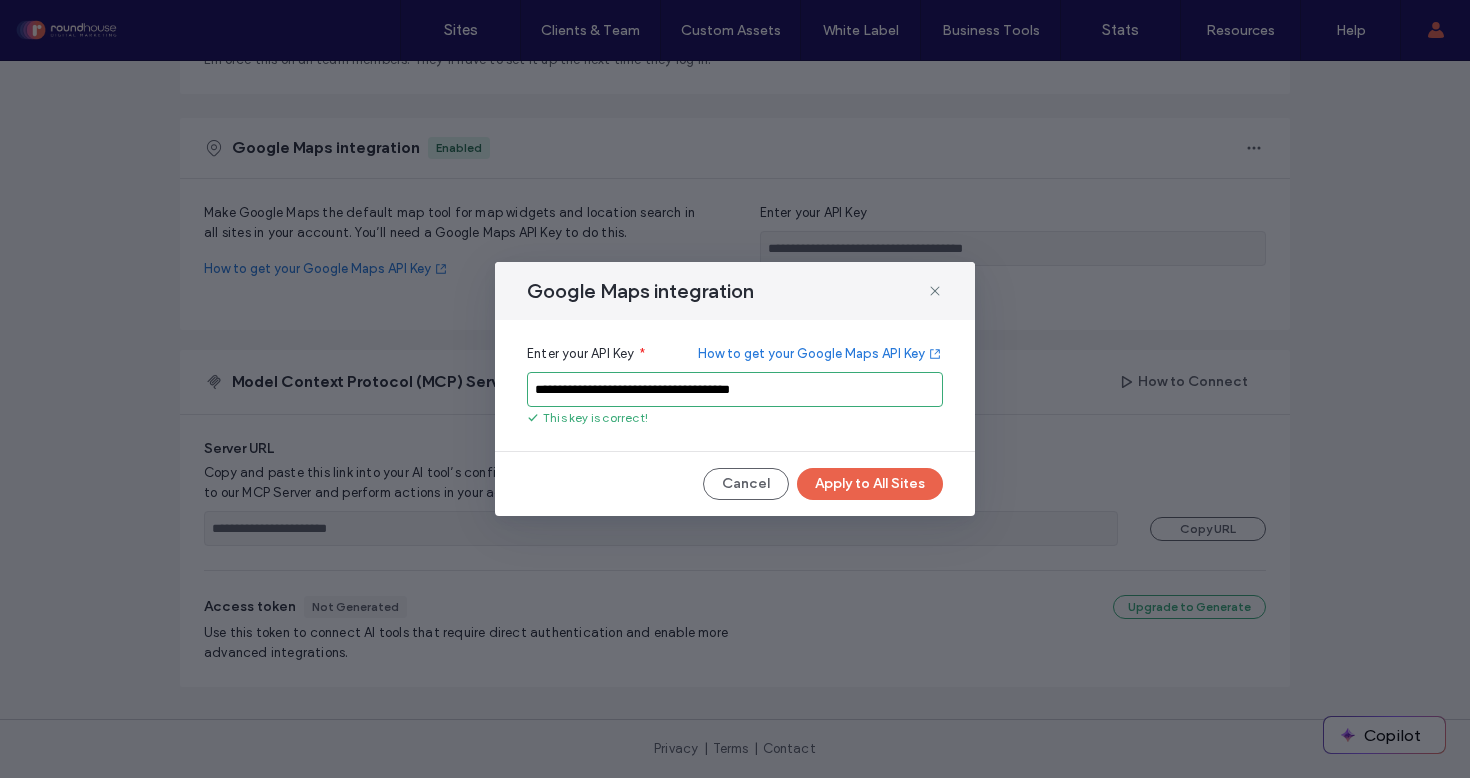 type on "**********" 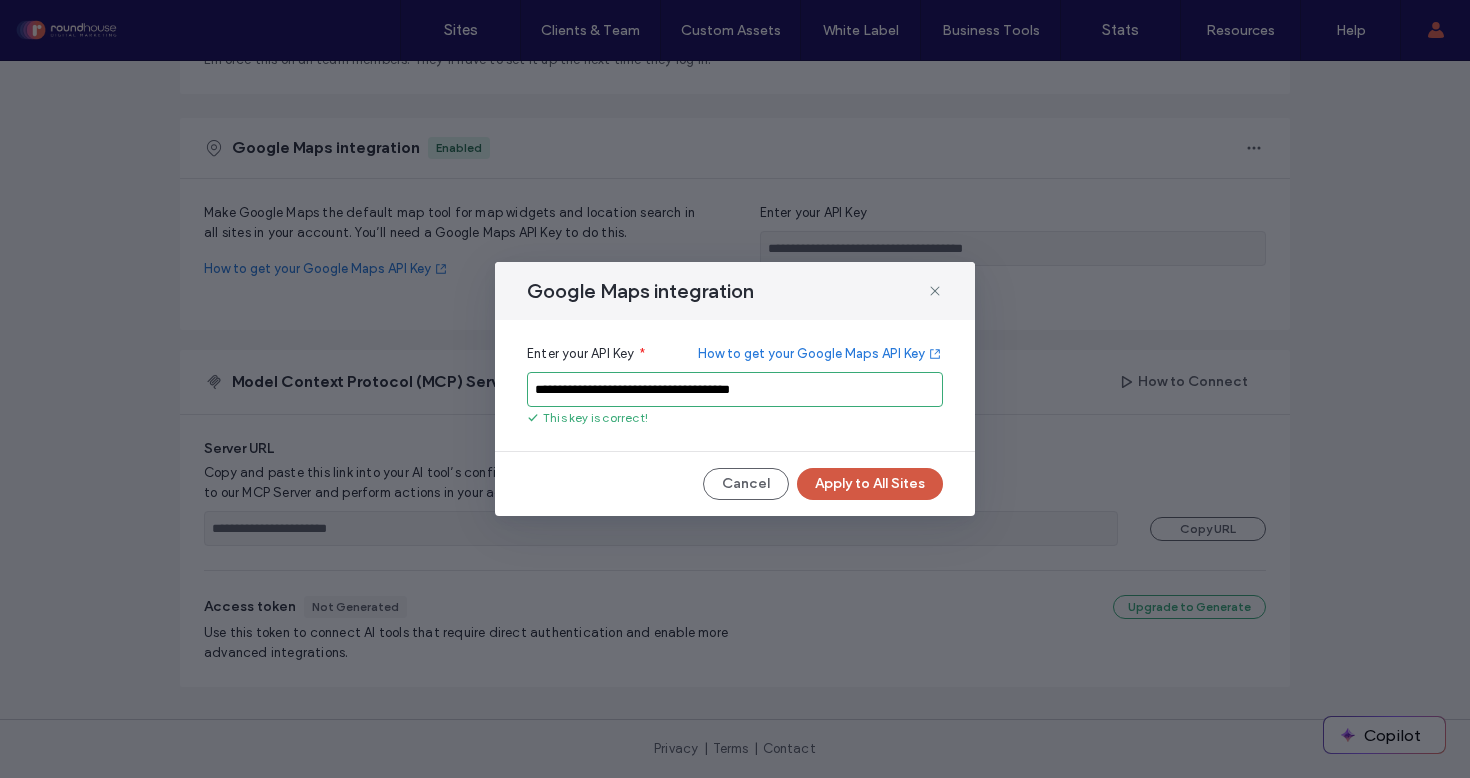 click on "Apply to All Sites" at bounding box center (870, 484) 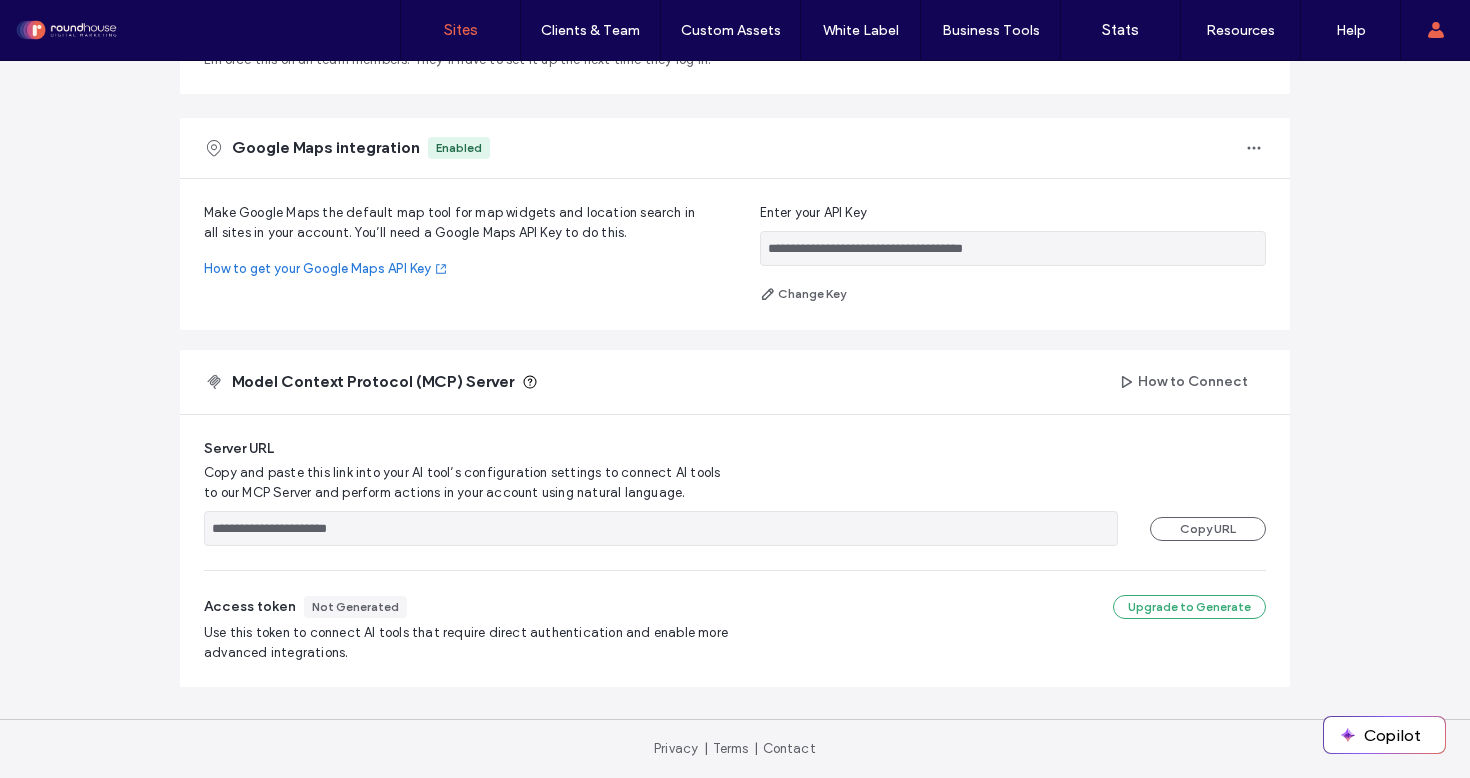 click on "Sites" at bounding box center [460, 30] 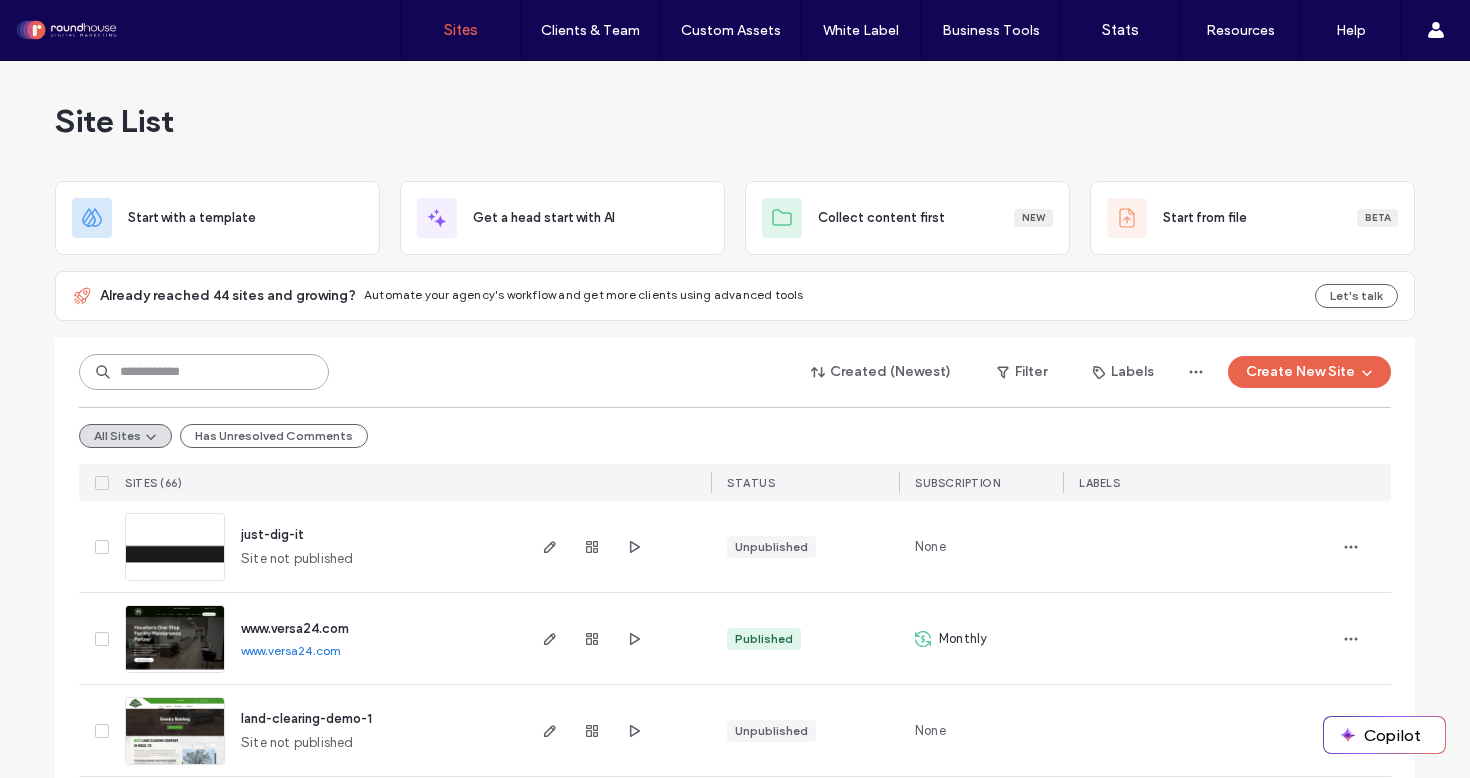 click at bounding box center (204, 372) 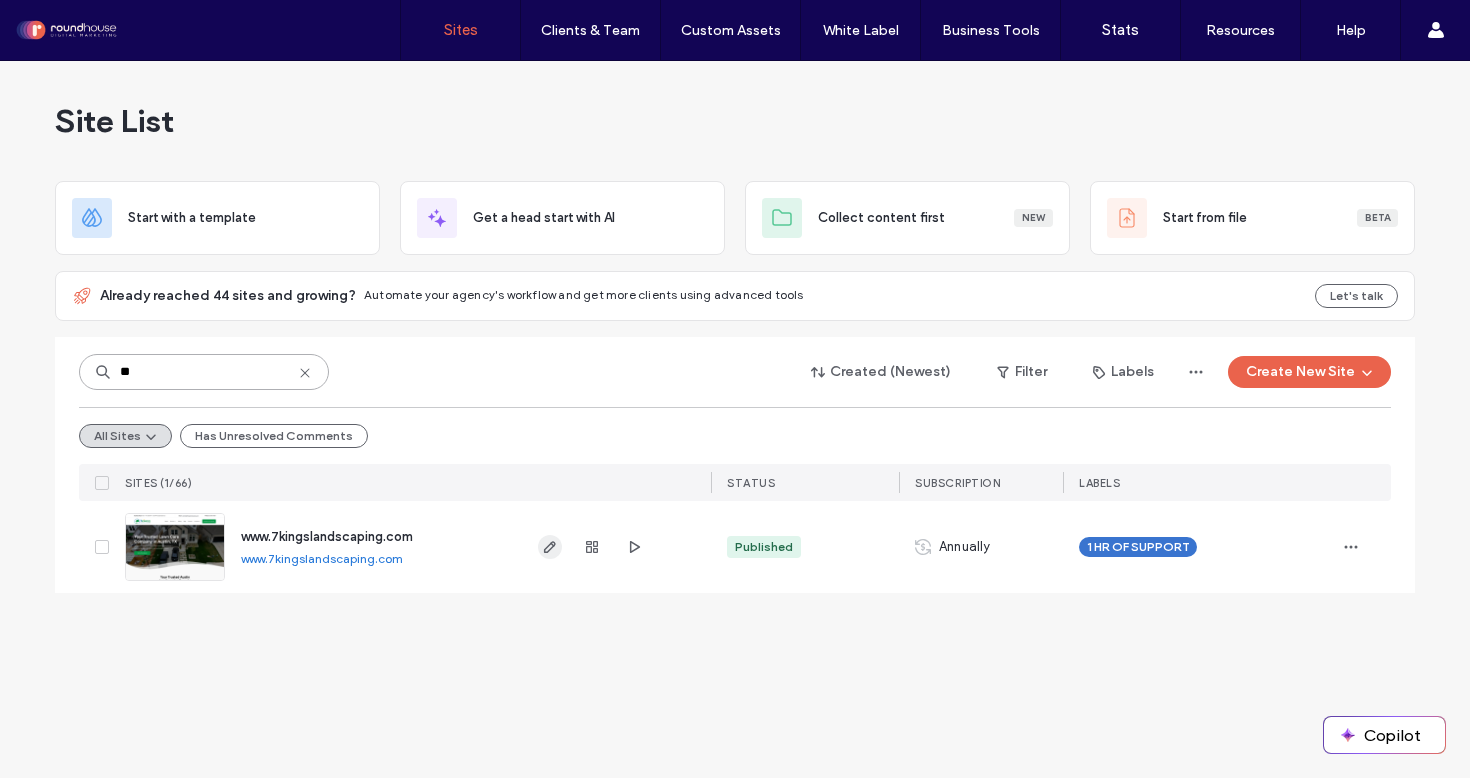 type on "**" 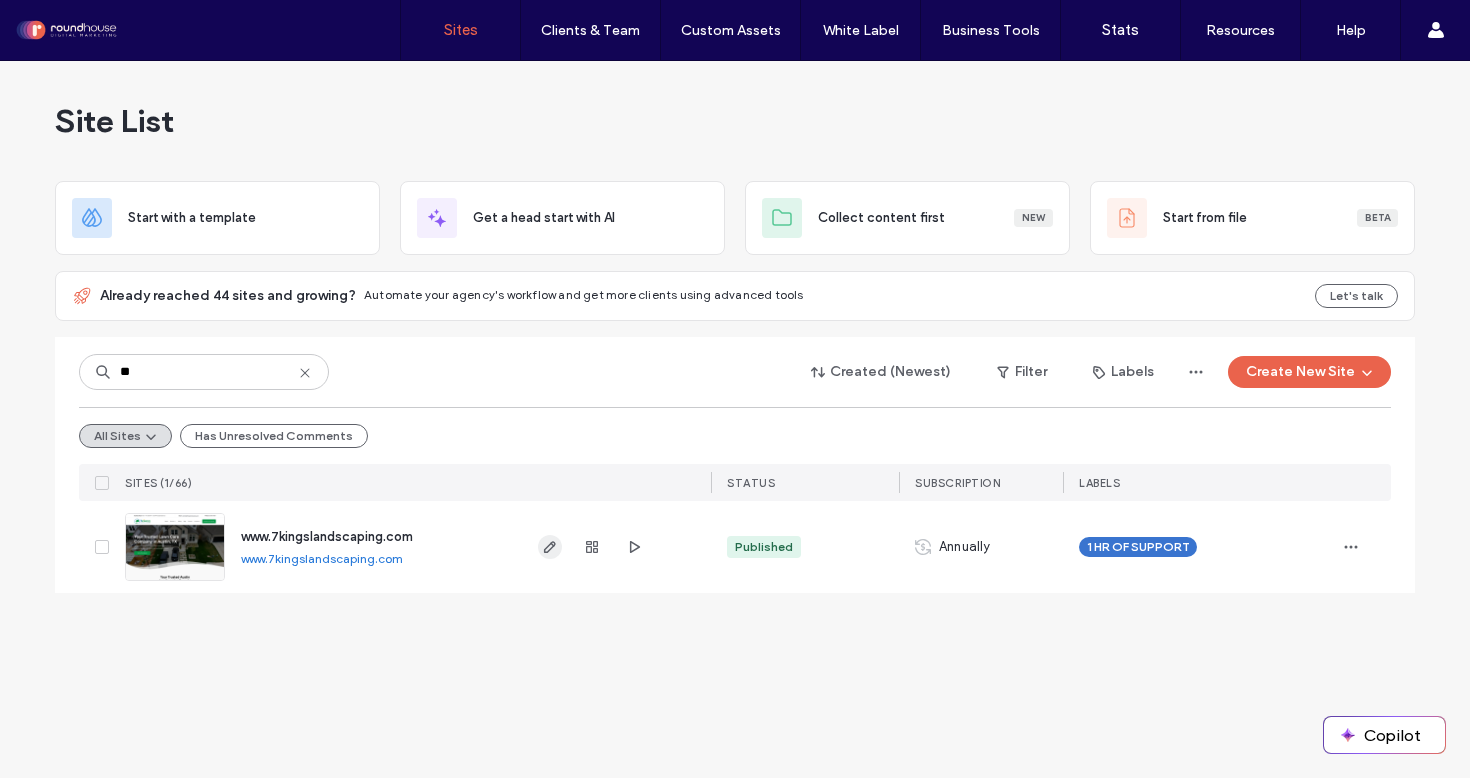 click 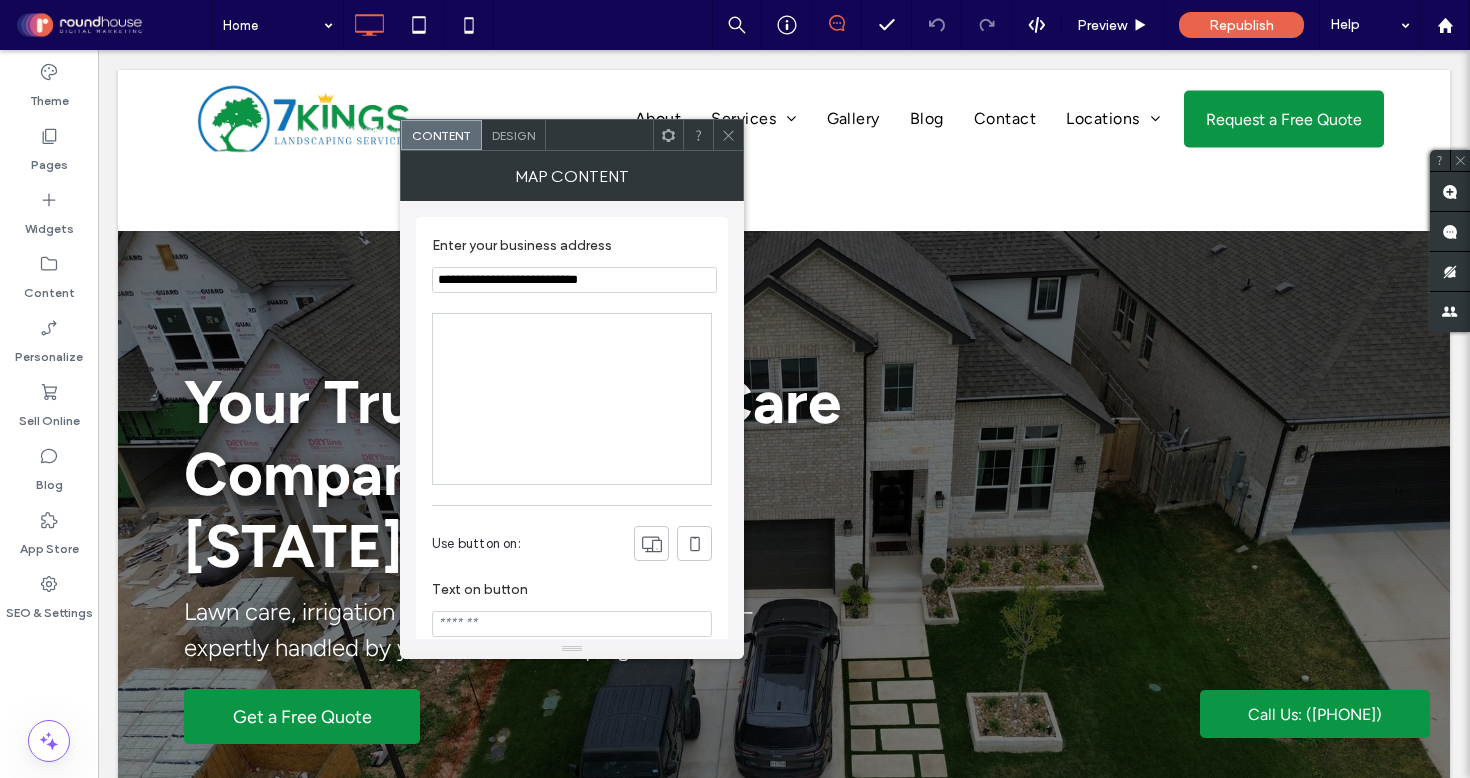 scroll, scrollTop: 2494, scrollLeft: 0, axis: vertical 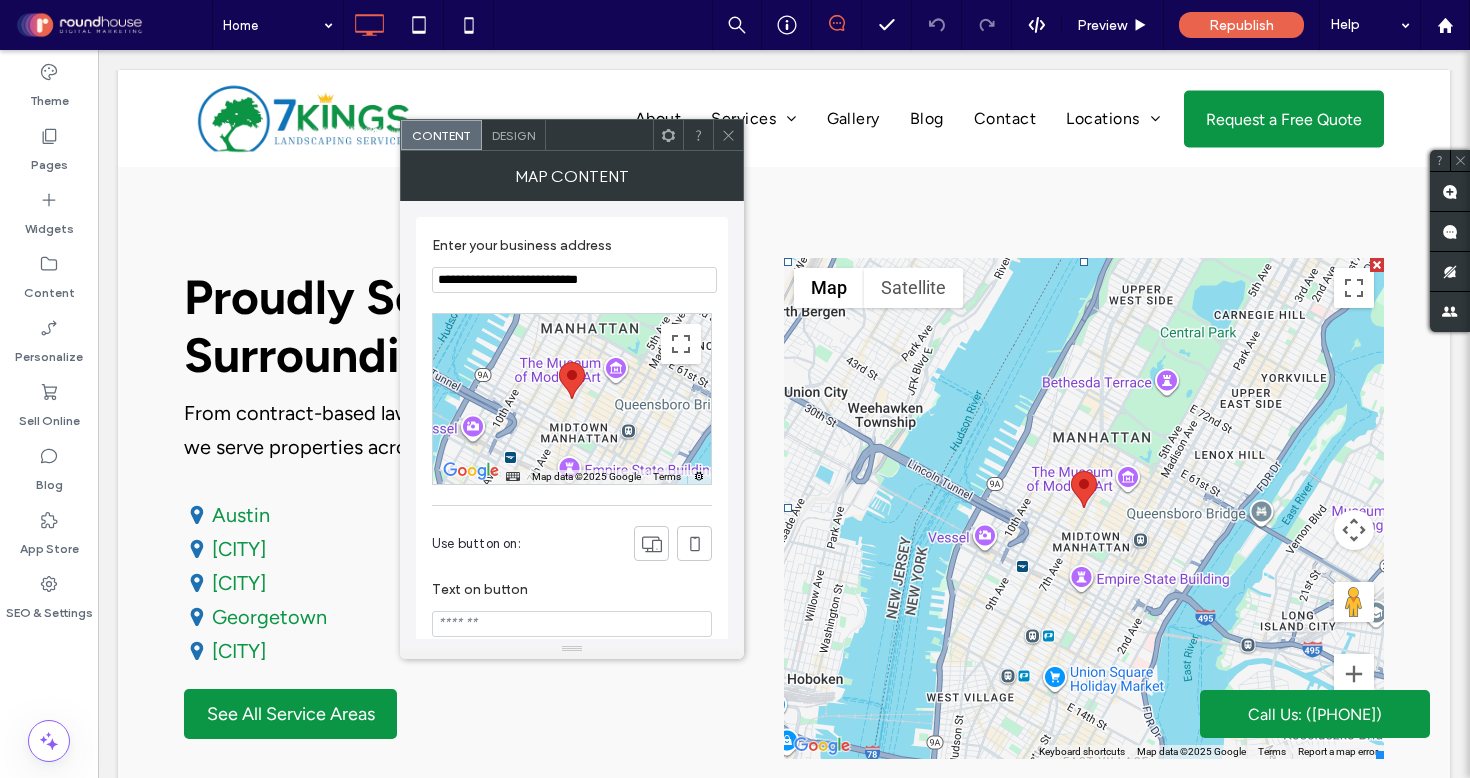 click at bounding box center [572, 399] 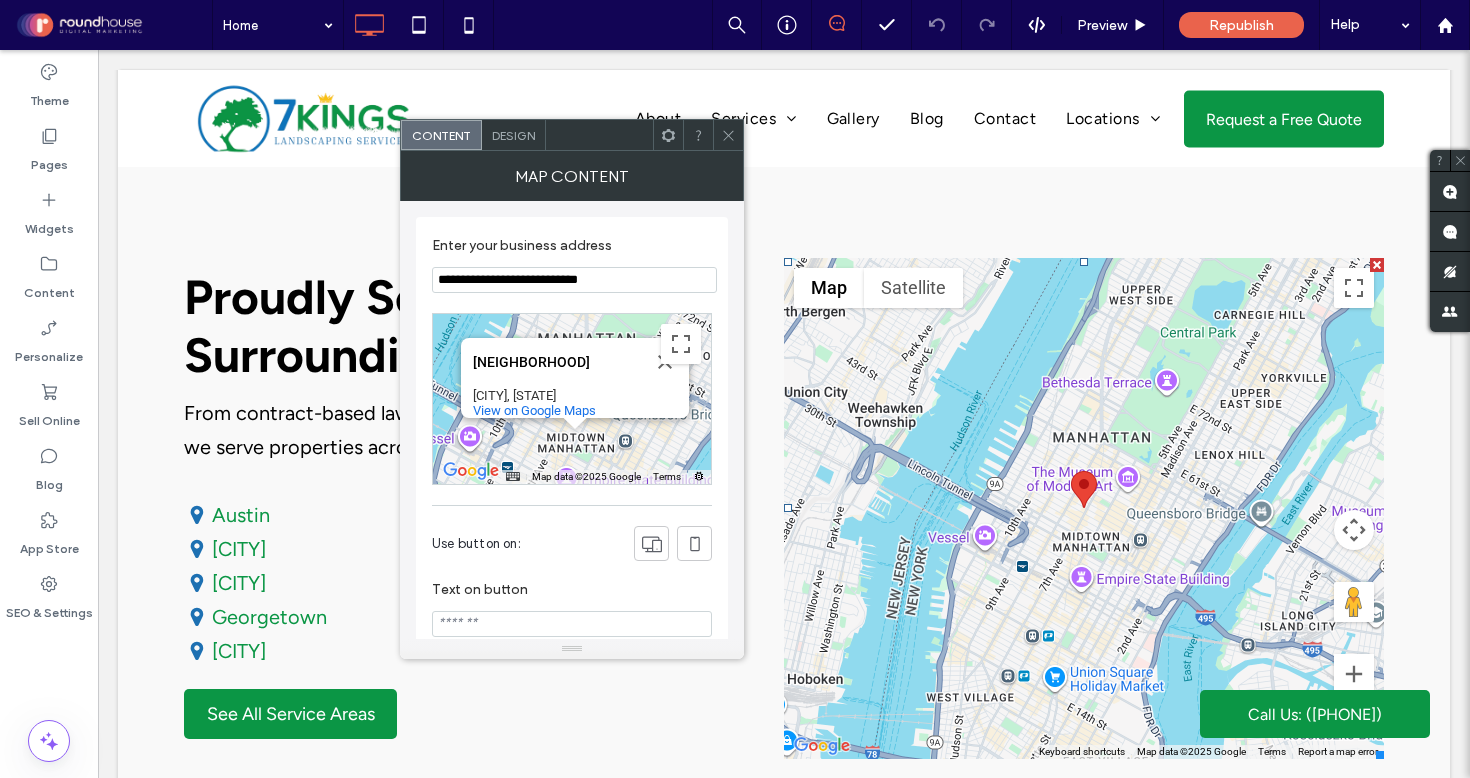 click on "[NEIGHBORHOOD] [CITY] View on Google Maps" at bounding box center [581, 403] 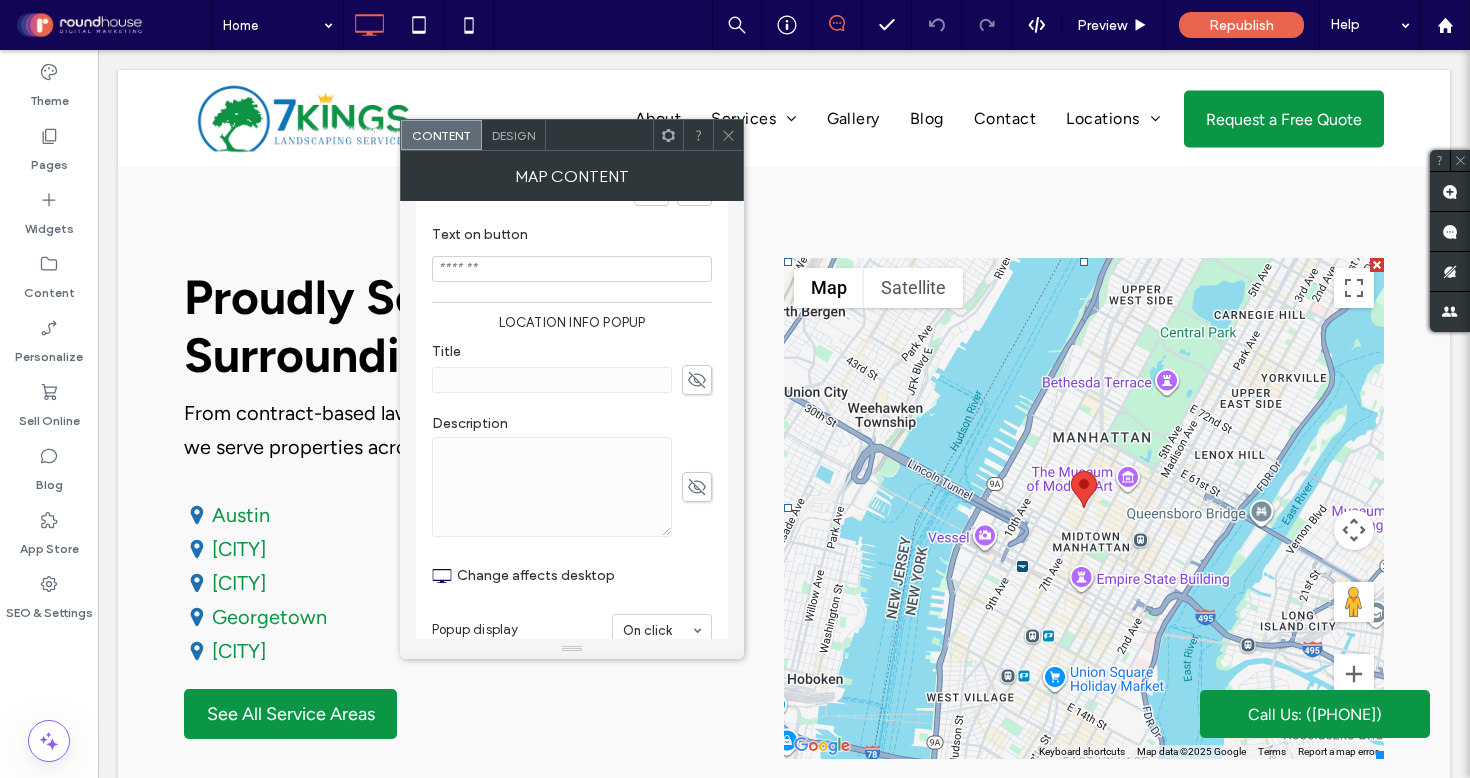 scroll, scrollTop: 396, scrollLeft: 0, axis: vertical 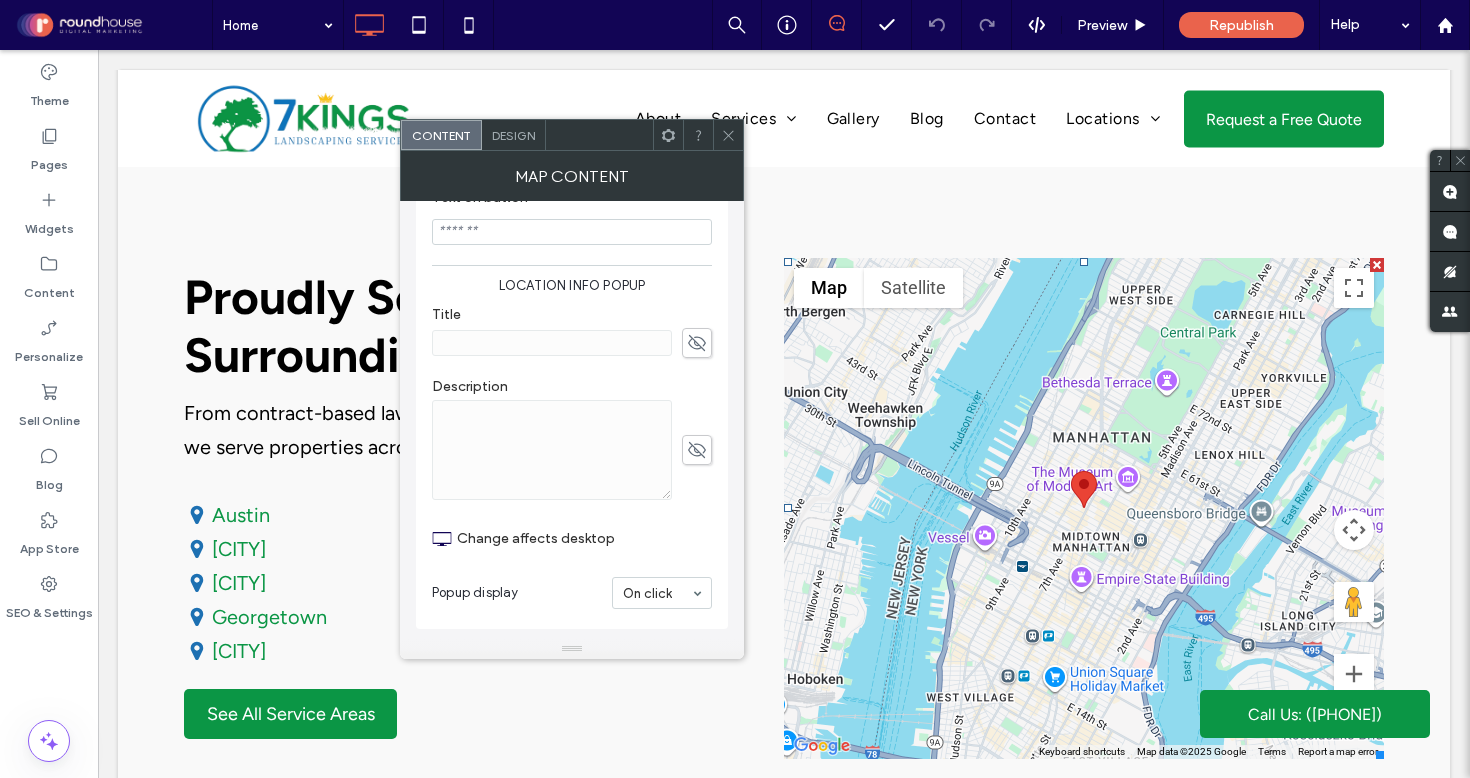 click on "Design" at bounding box center [513, 135] 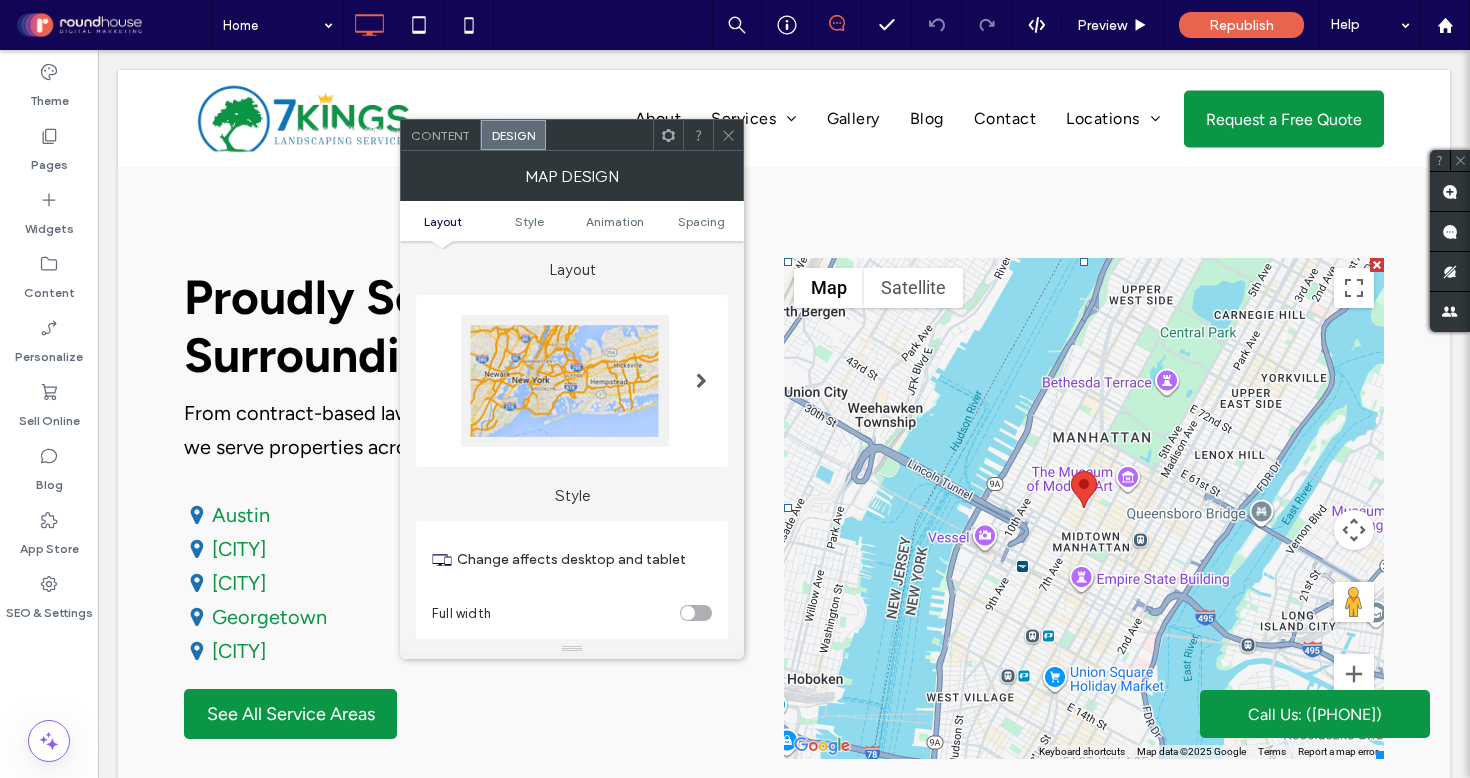 click on "Content" at bounding box center (440, 135) 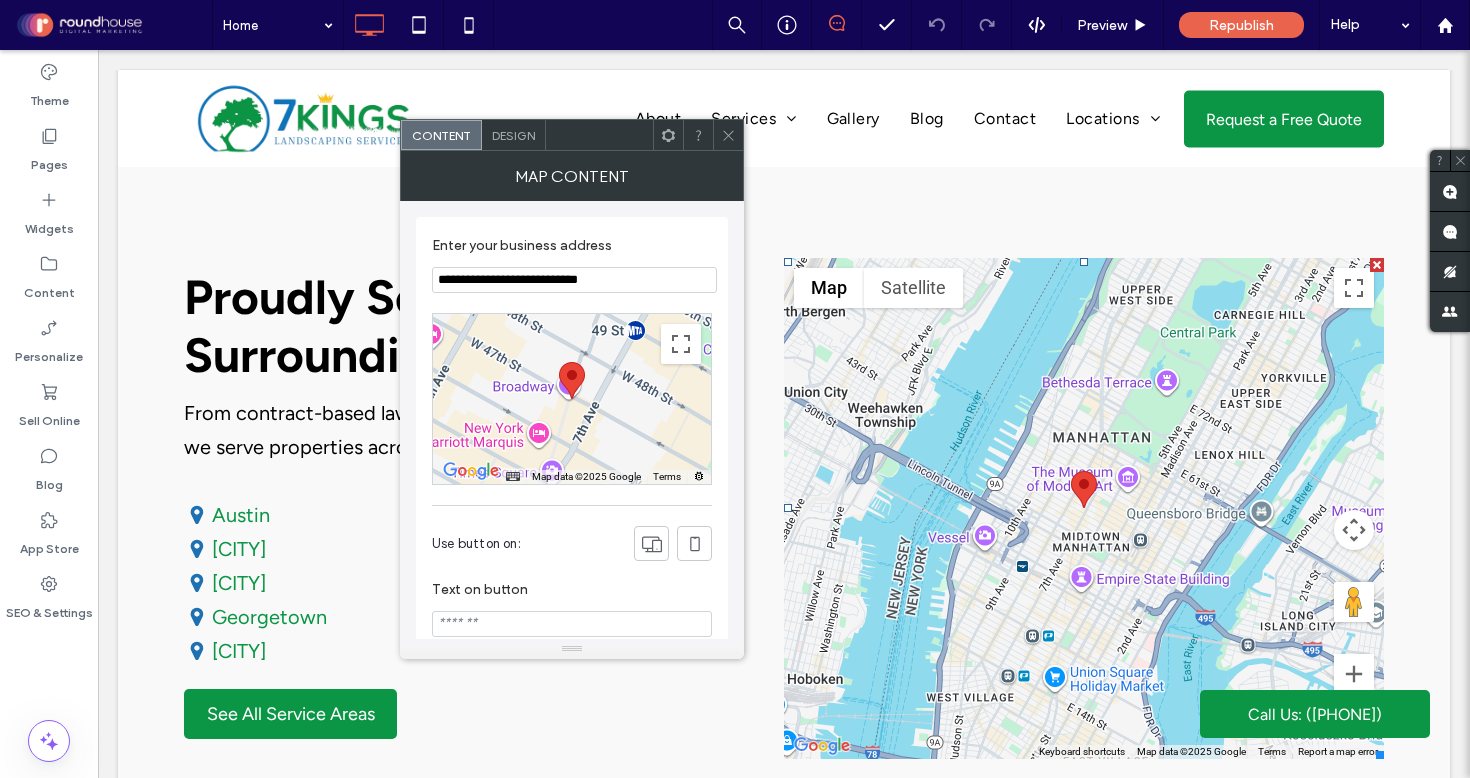 click on "**********" at bounding box center (574, 280) 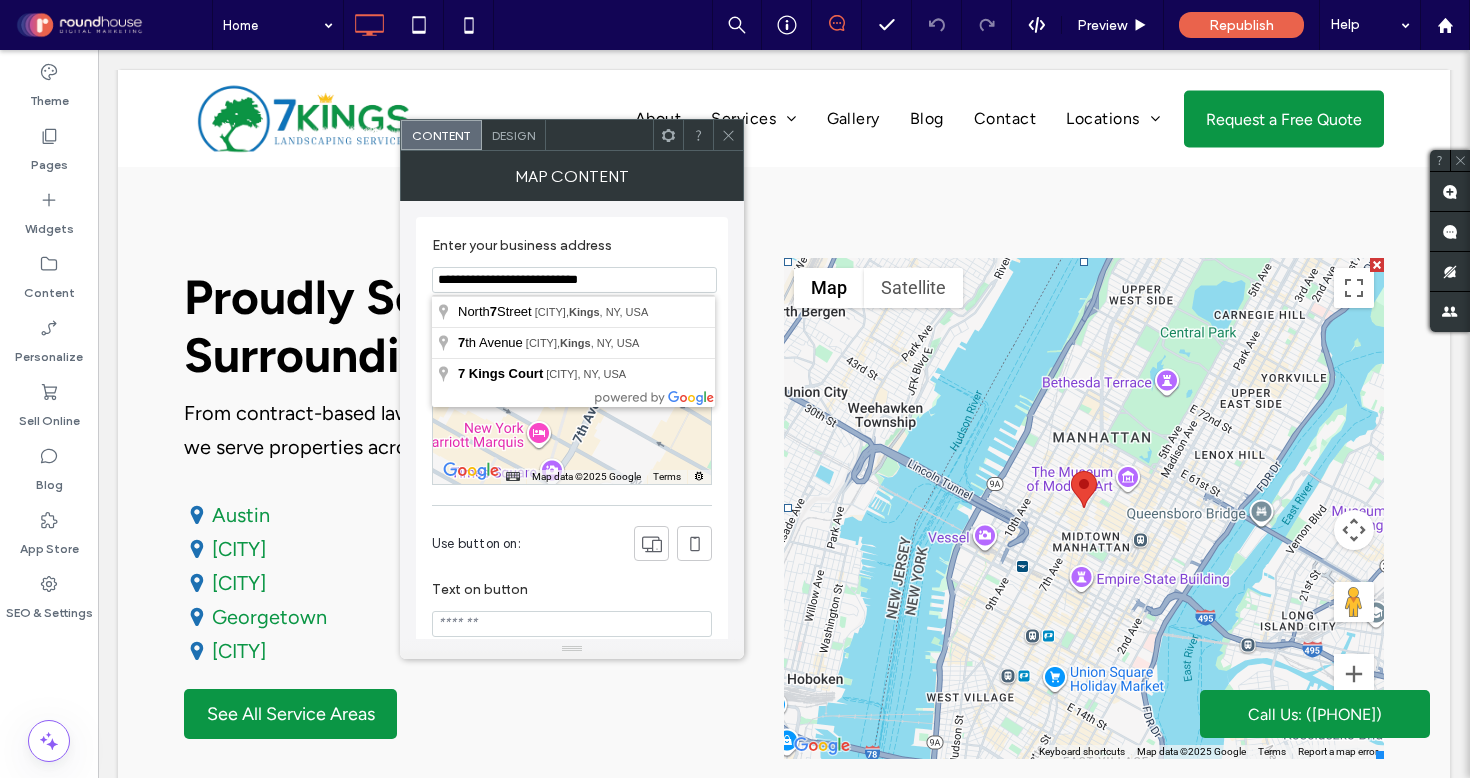 click on "**********" at bounding box center (574, 280) 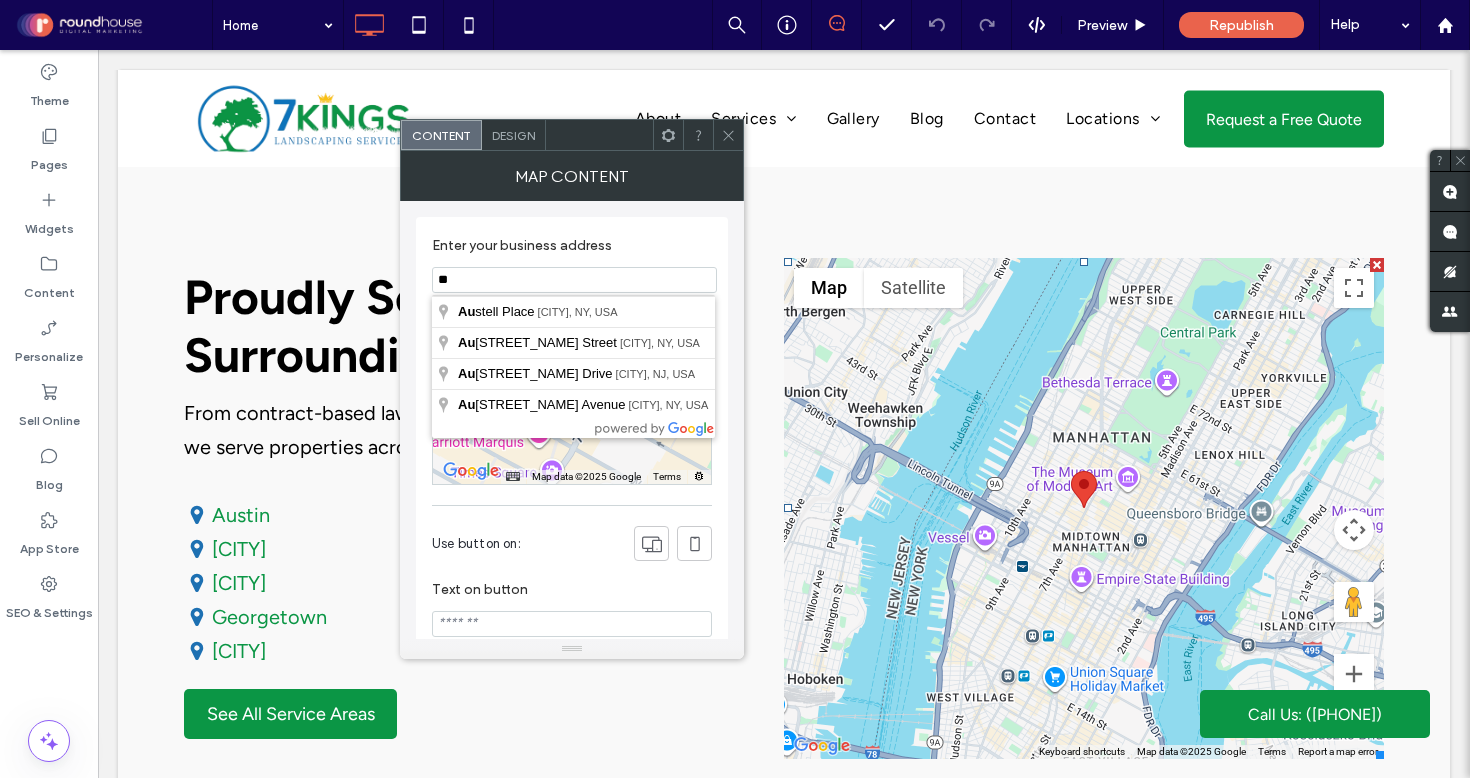 type on "*" 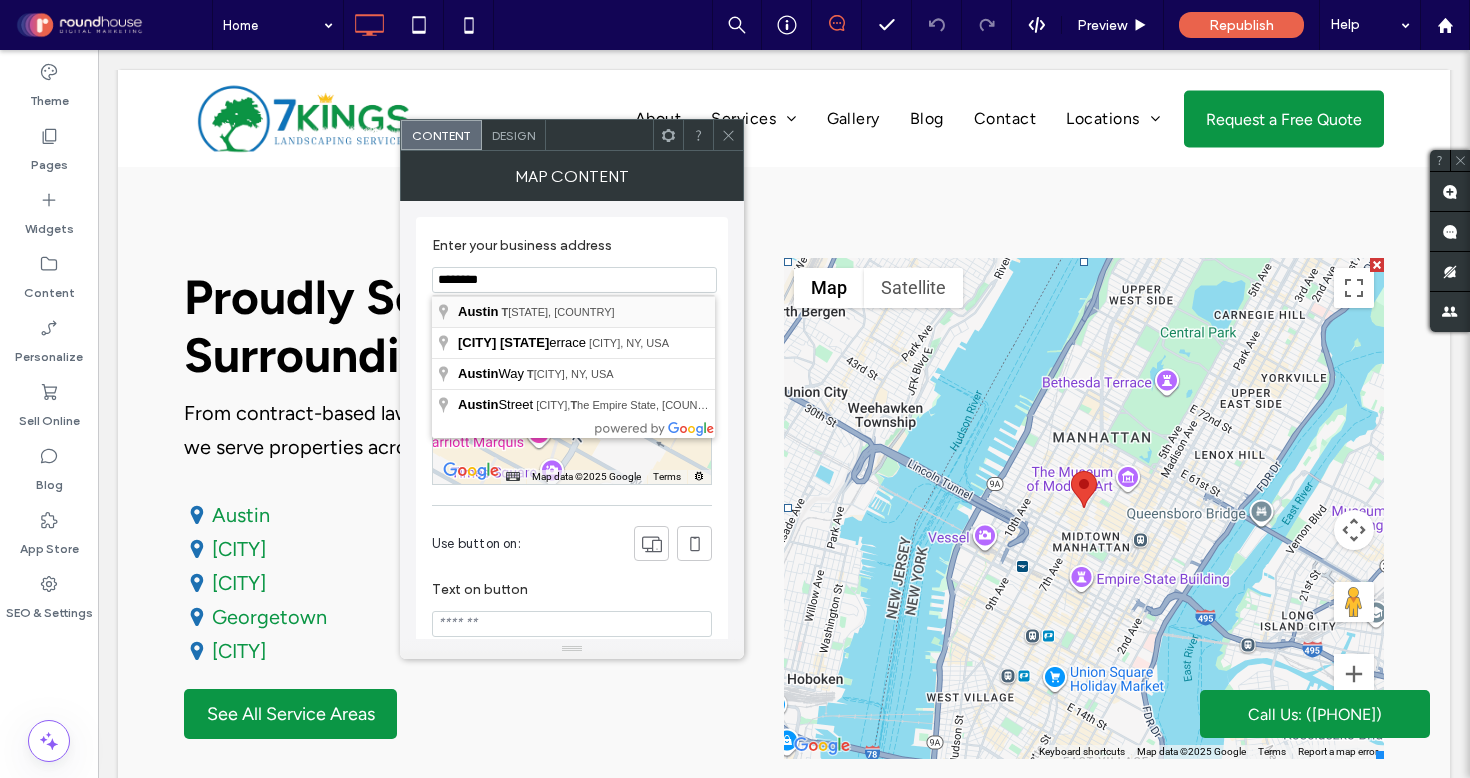 type on "**********" 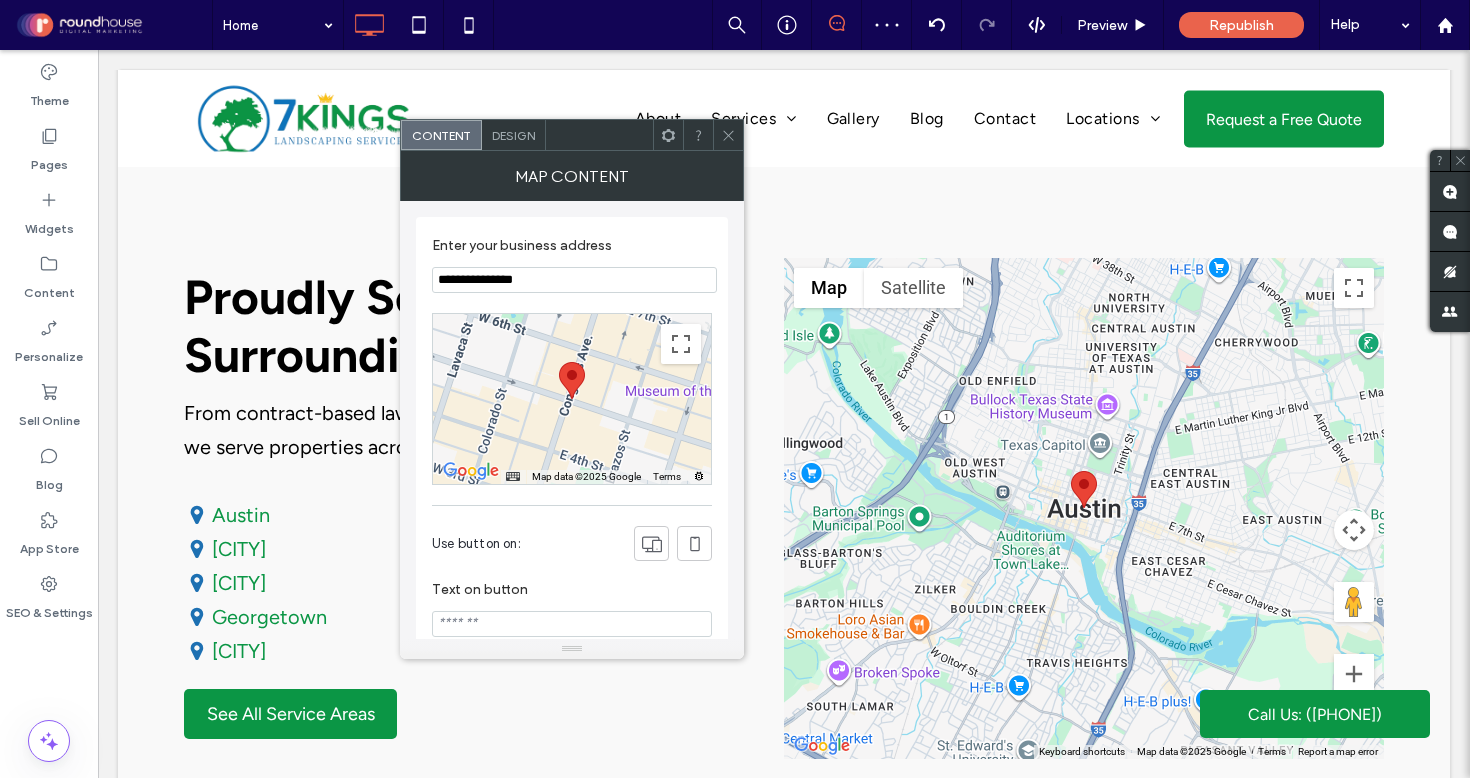 click at bounding box center (572, 399) 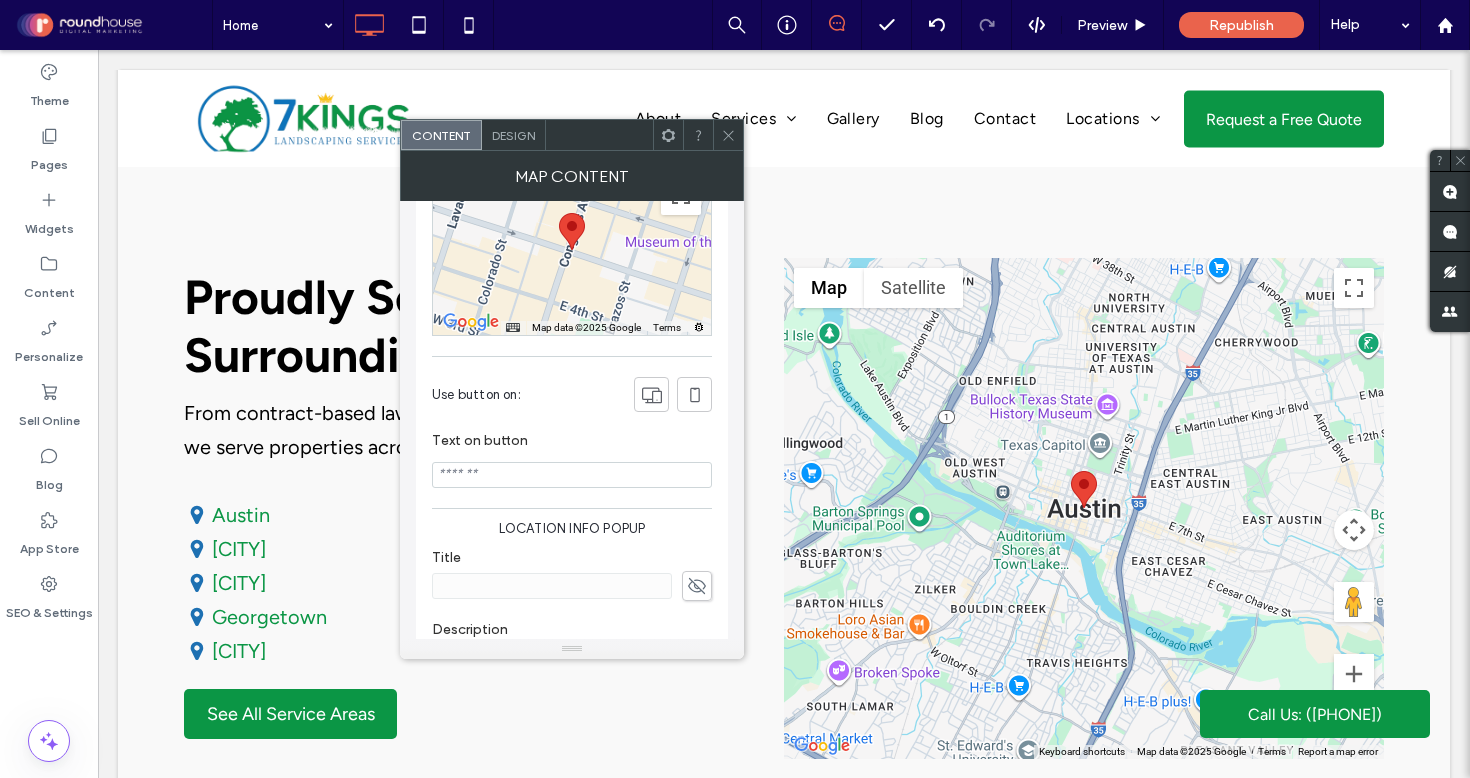 scroll, scrollTop: 0, scrollLeft: 0, axis: both 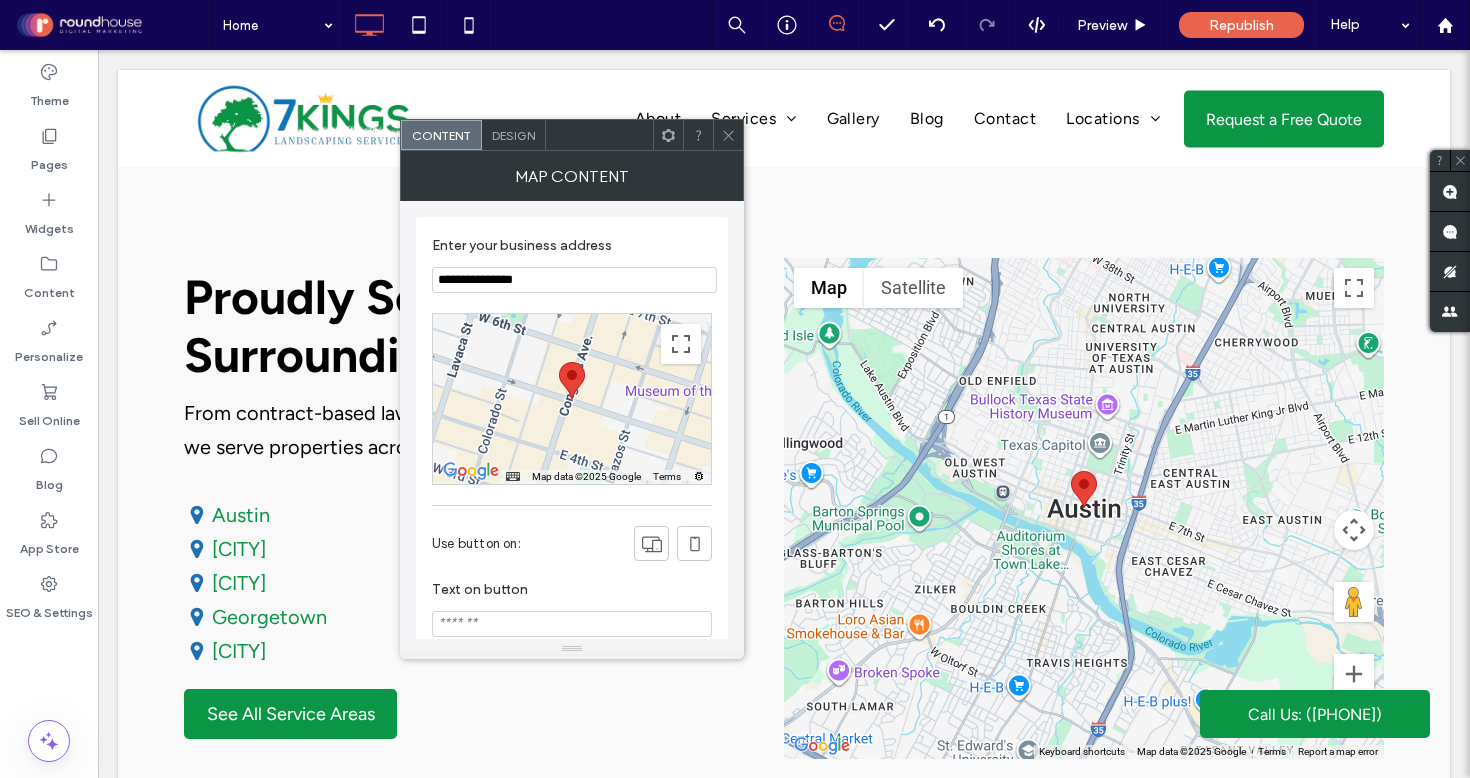 click on "Design" at bounding box center (513, 135) 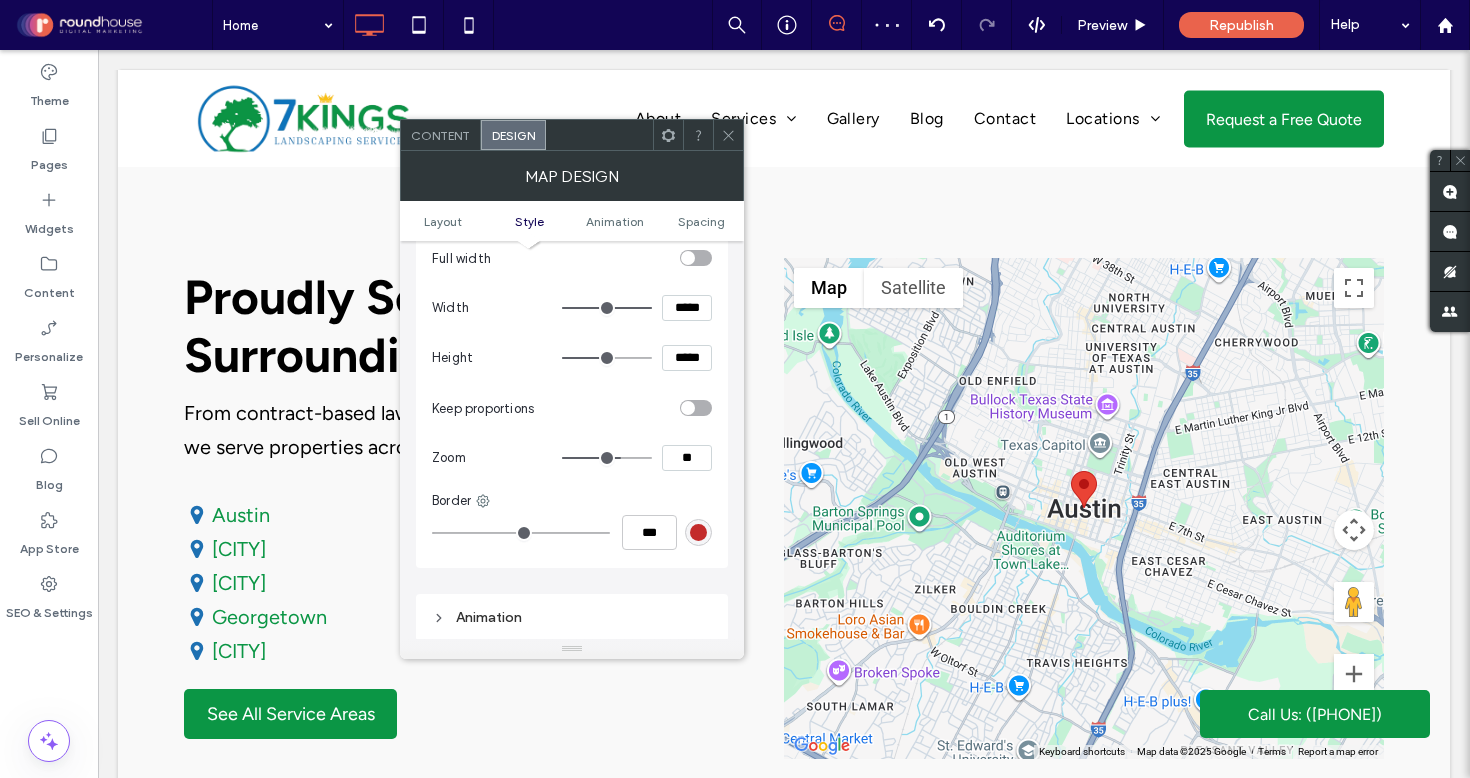 scroll, scrollTop: 361, scrollLeft: 0, axis: vertical 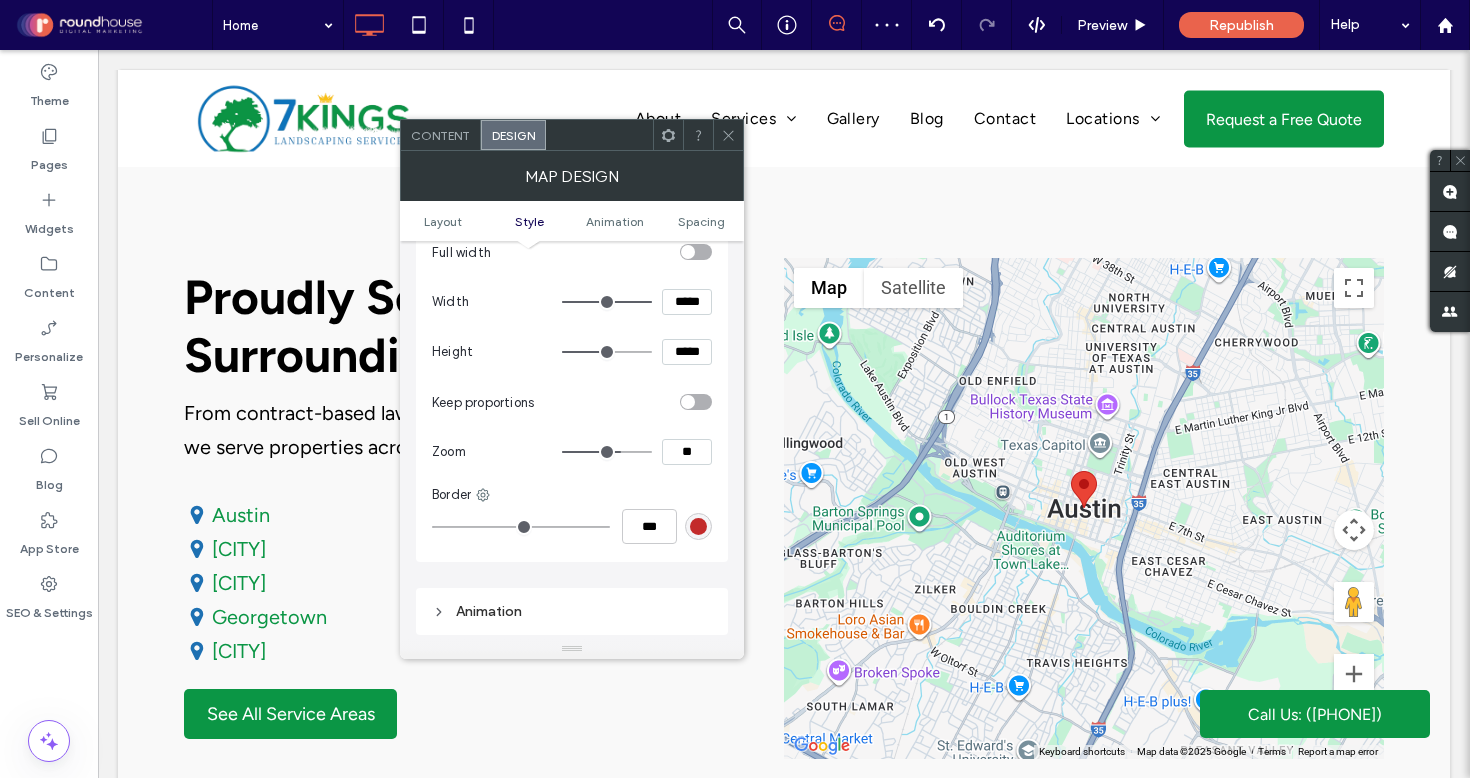 click at bounding box center (607, 452) 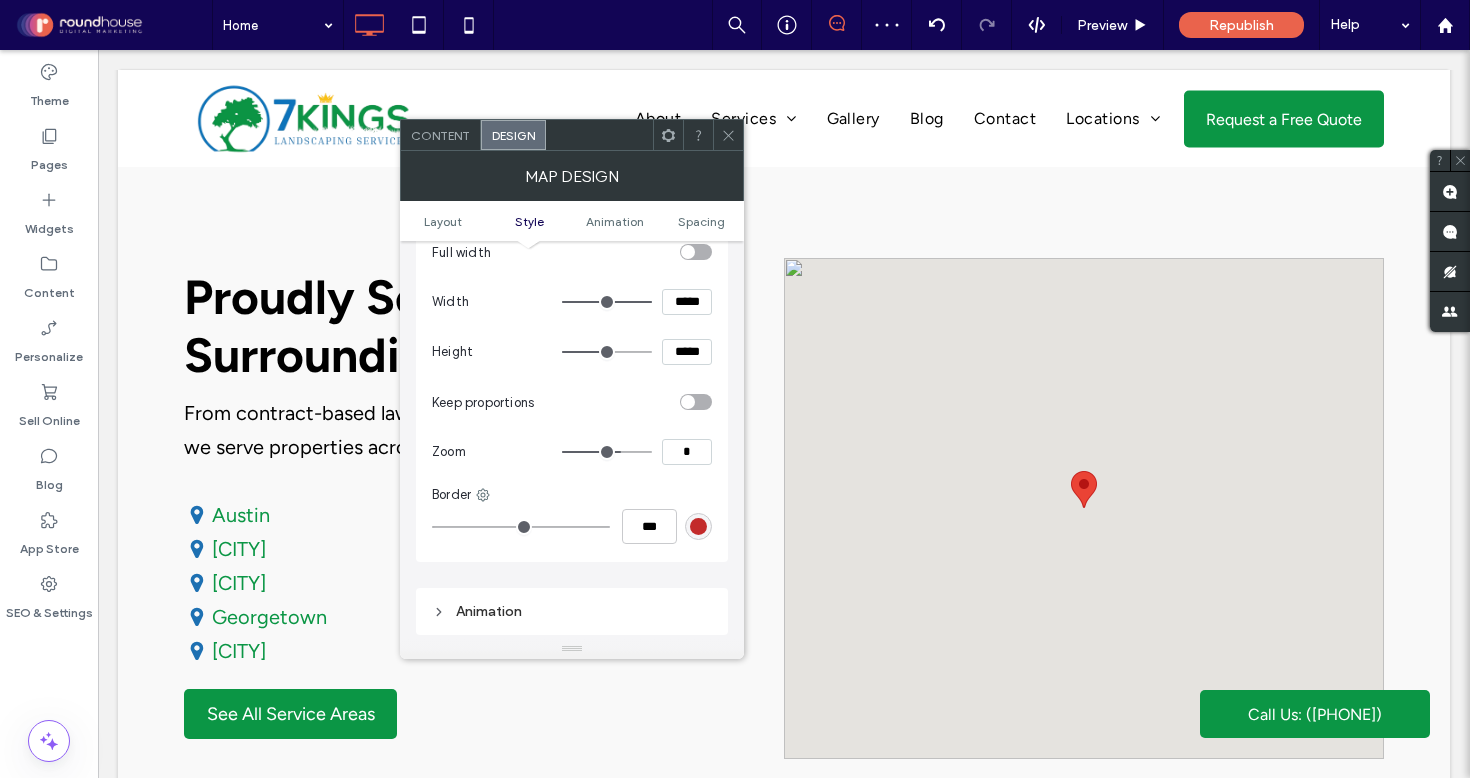 click at bounding box center (607, 452) 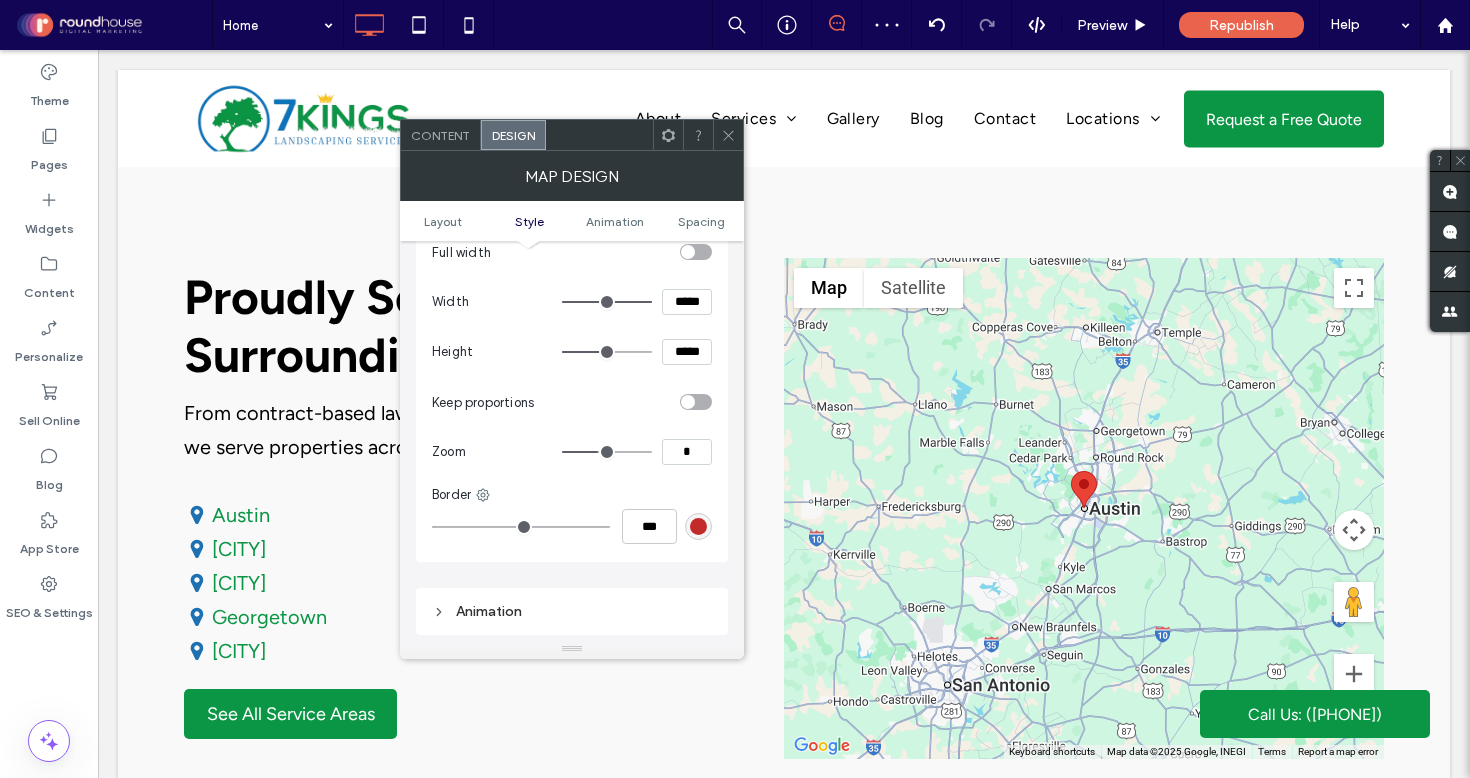 type on "*" 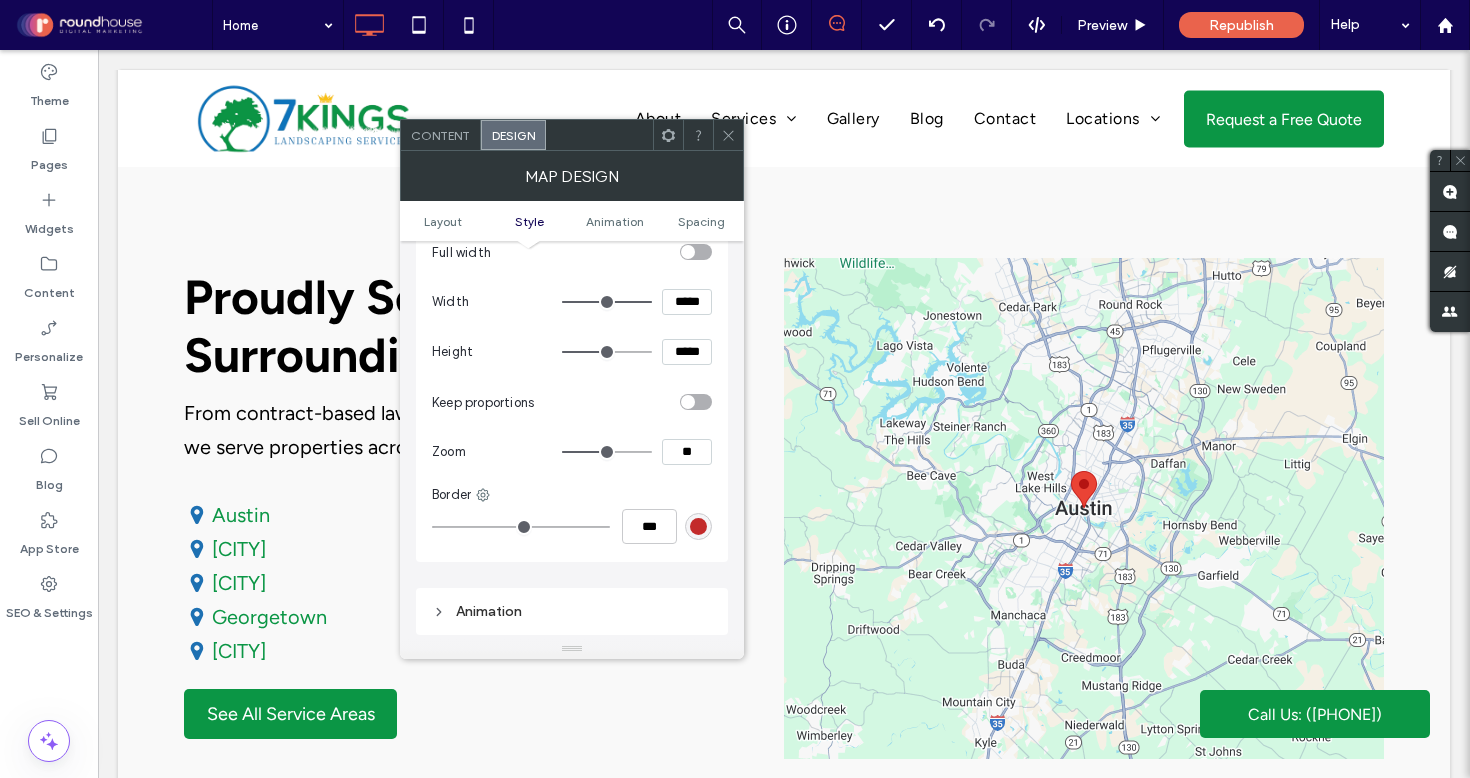 click at bounding box center [607, 452] 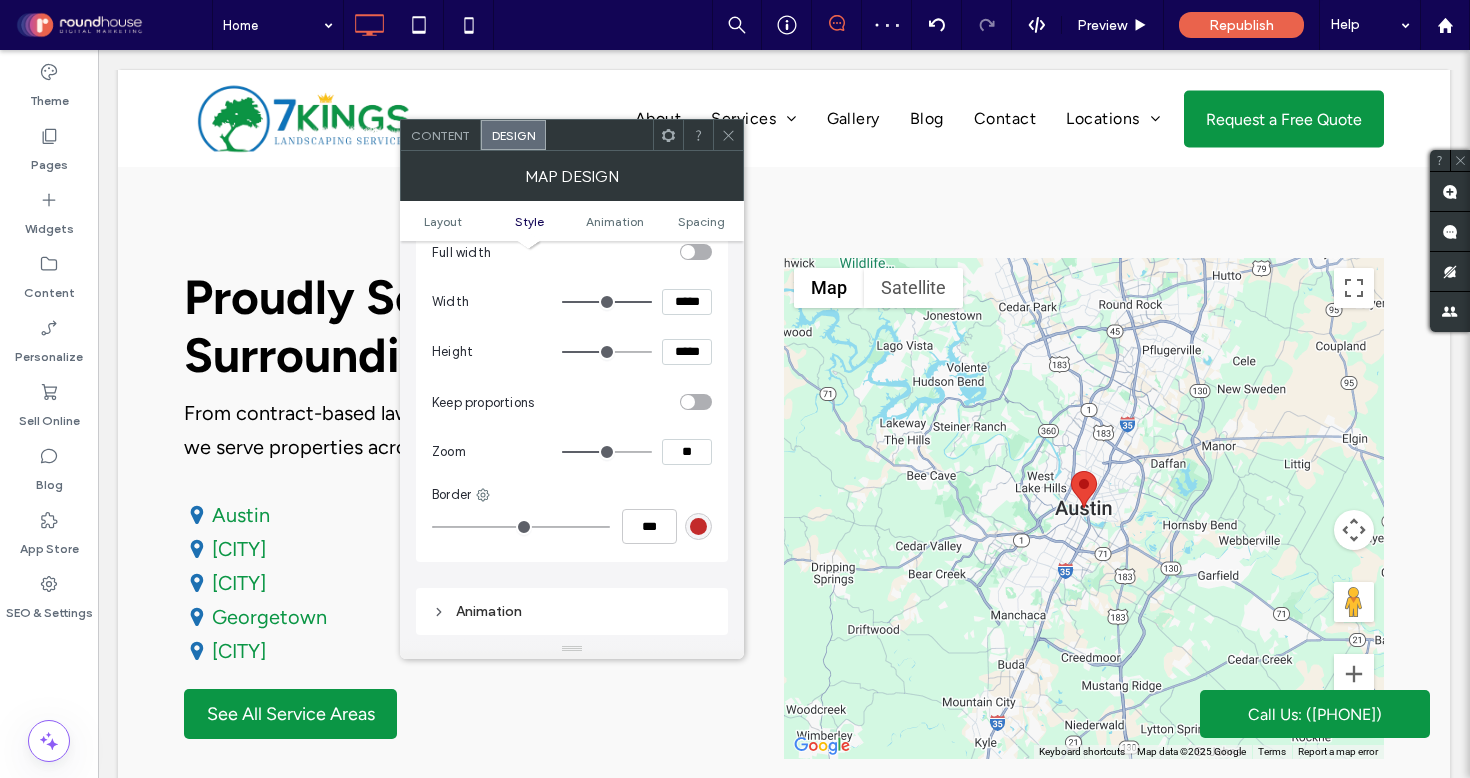 type on "**" 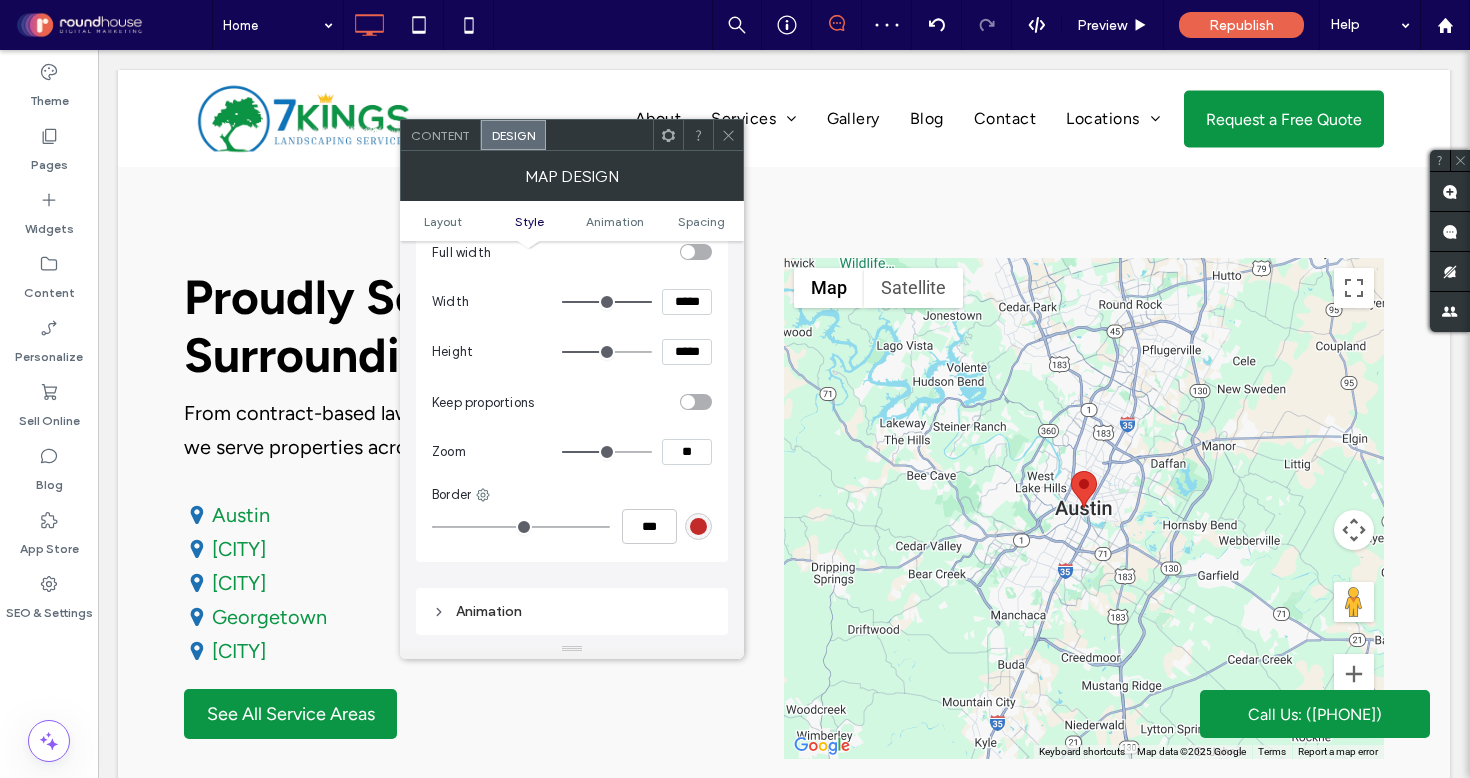 type on "**" 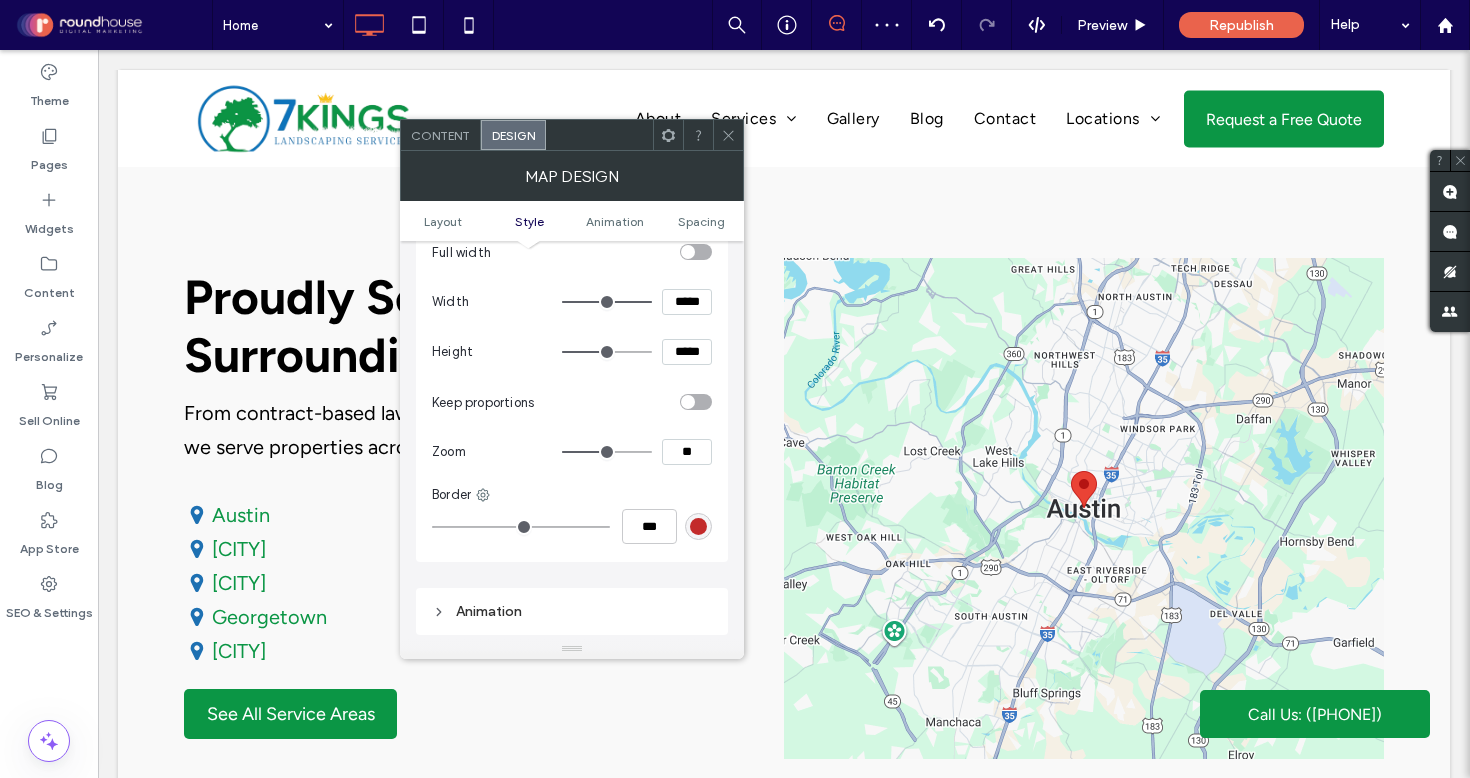 type on "**" 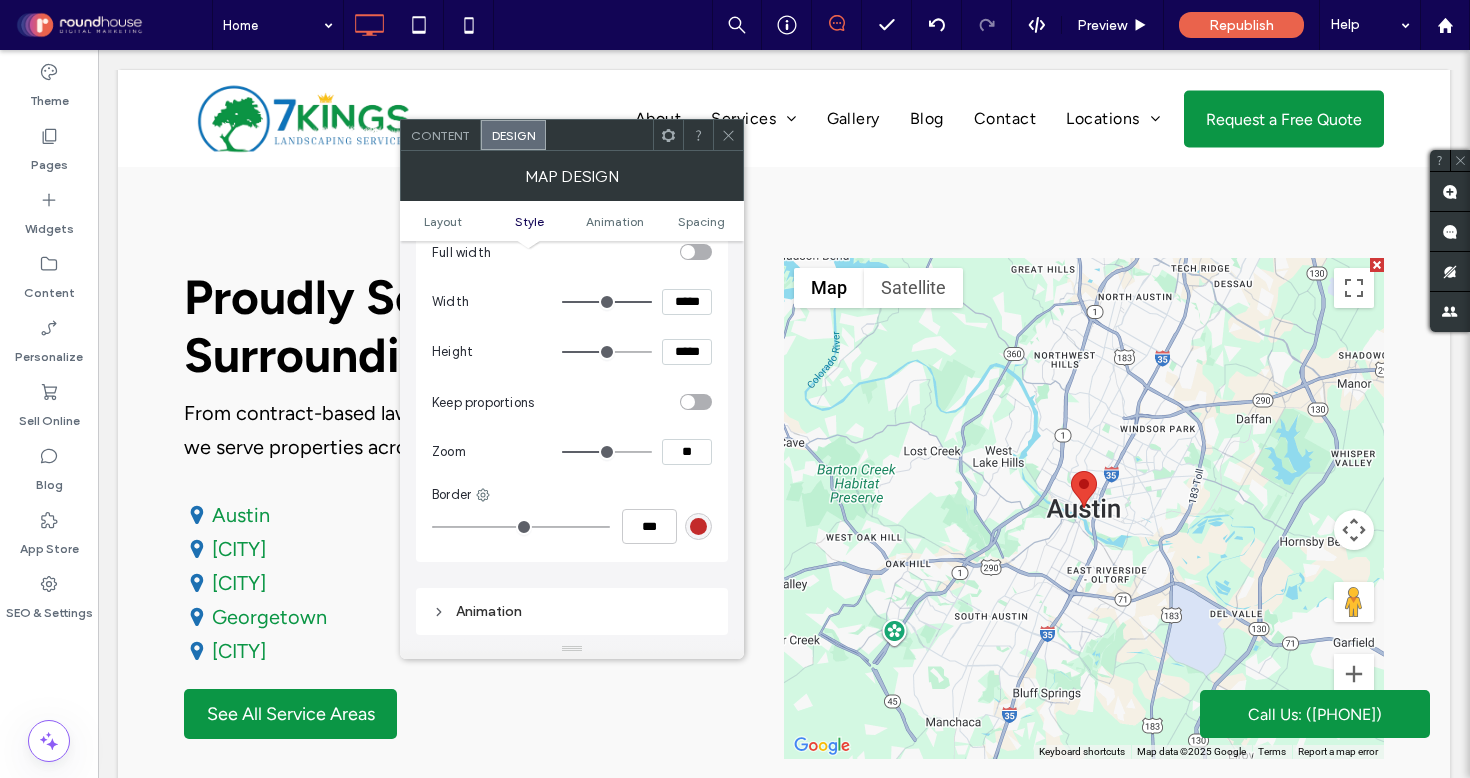 click on "**" at bounding box center [687, 452] 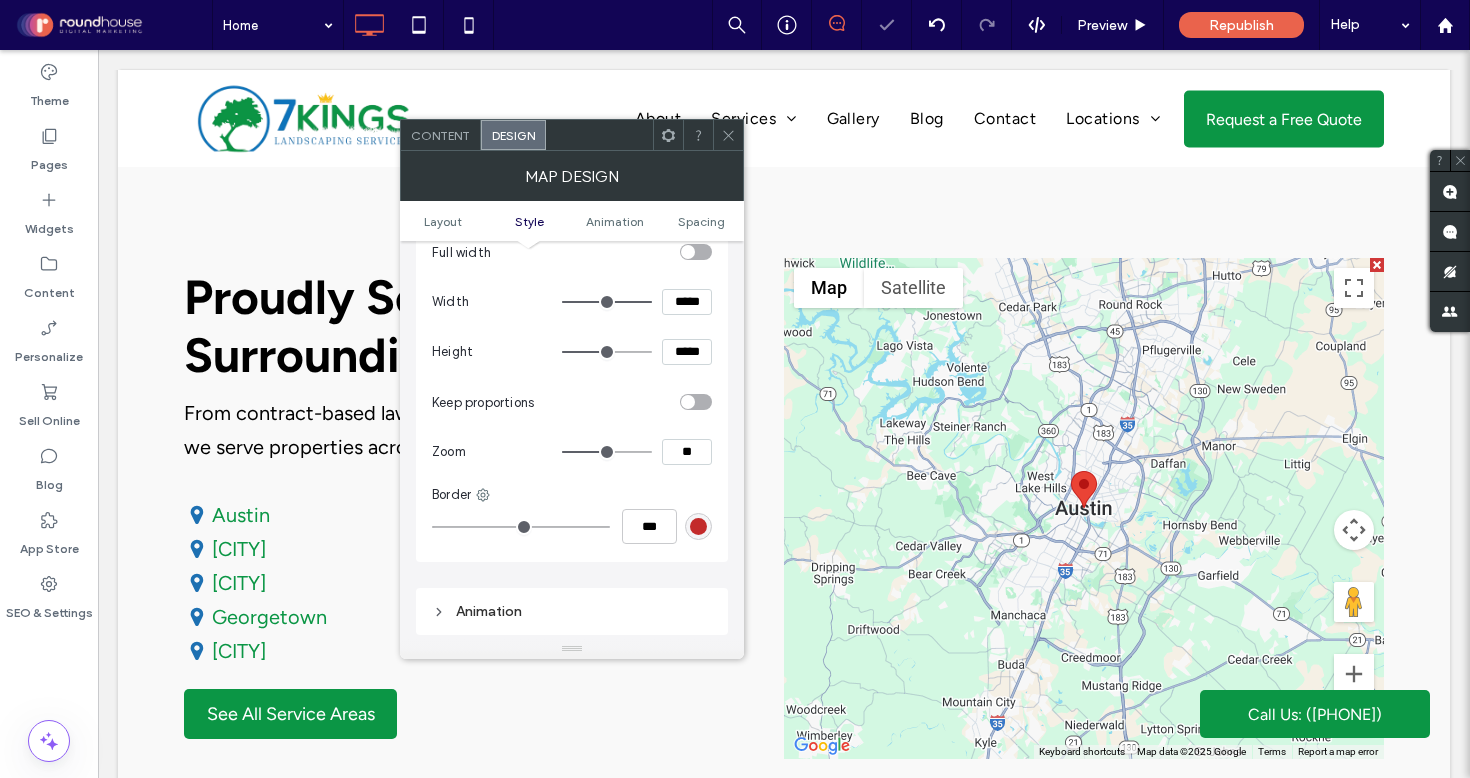 click 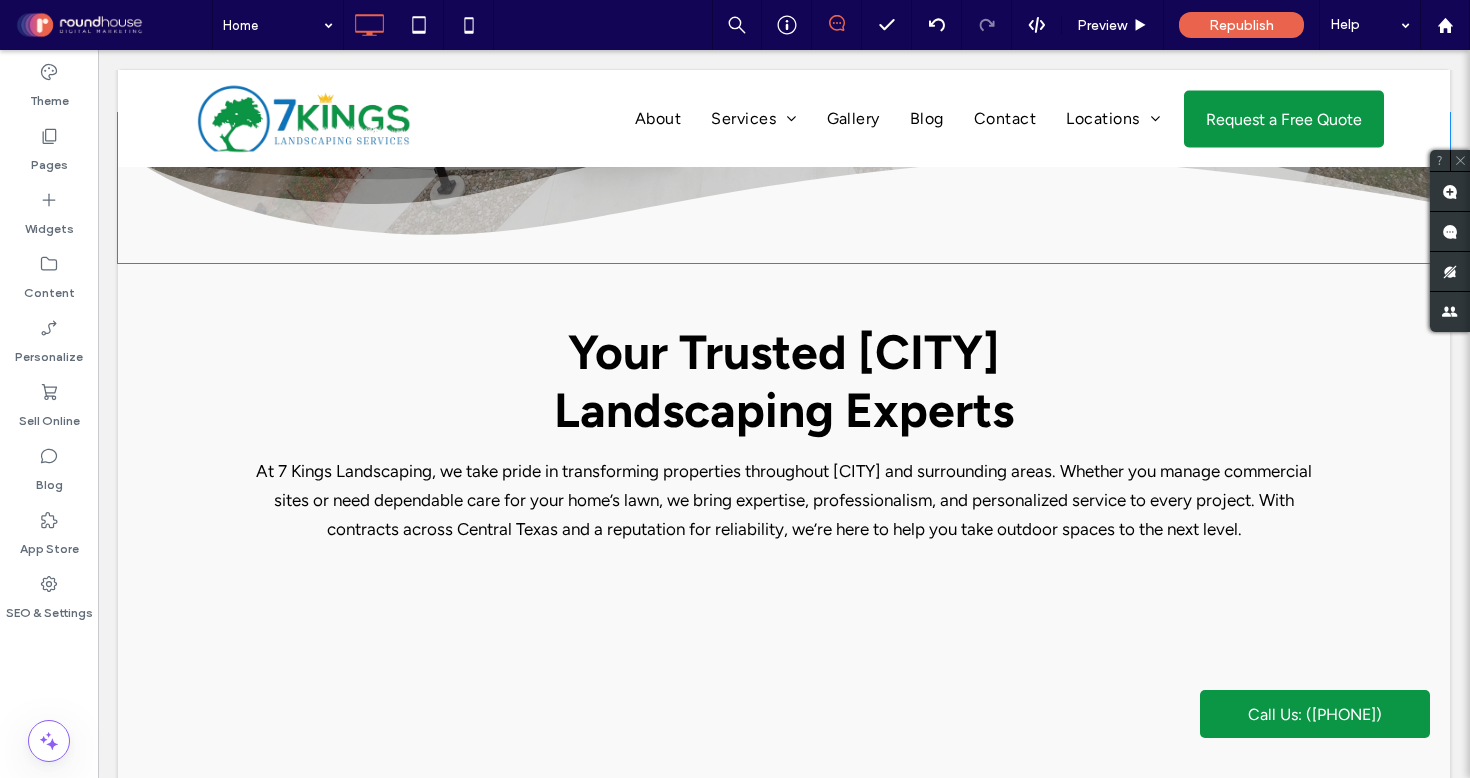 scroll, scrollTop: 458, scrollLeft: 0, axis: vertical 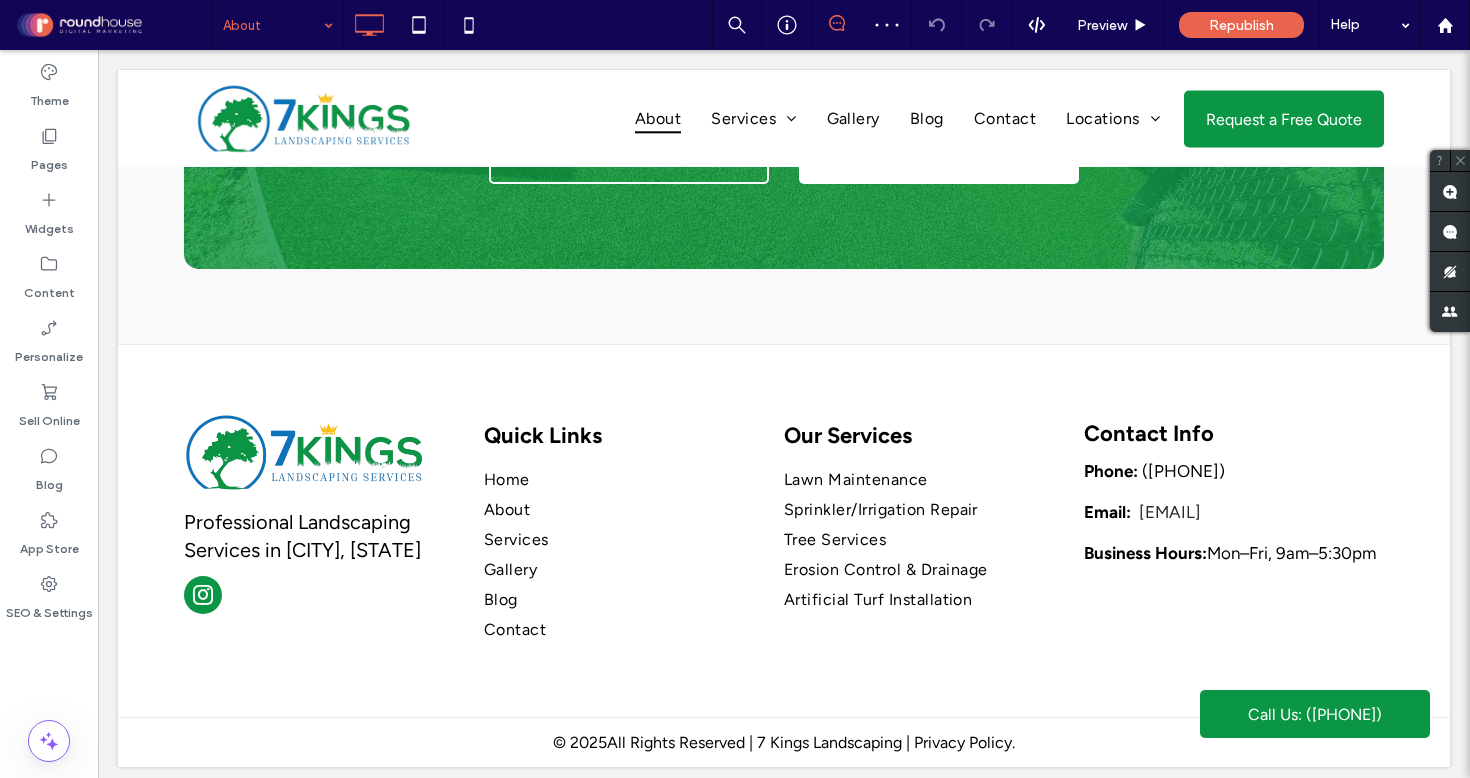 click at bounding box center [273, 25] 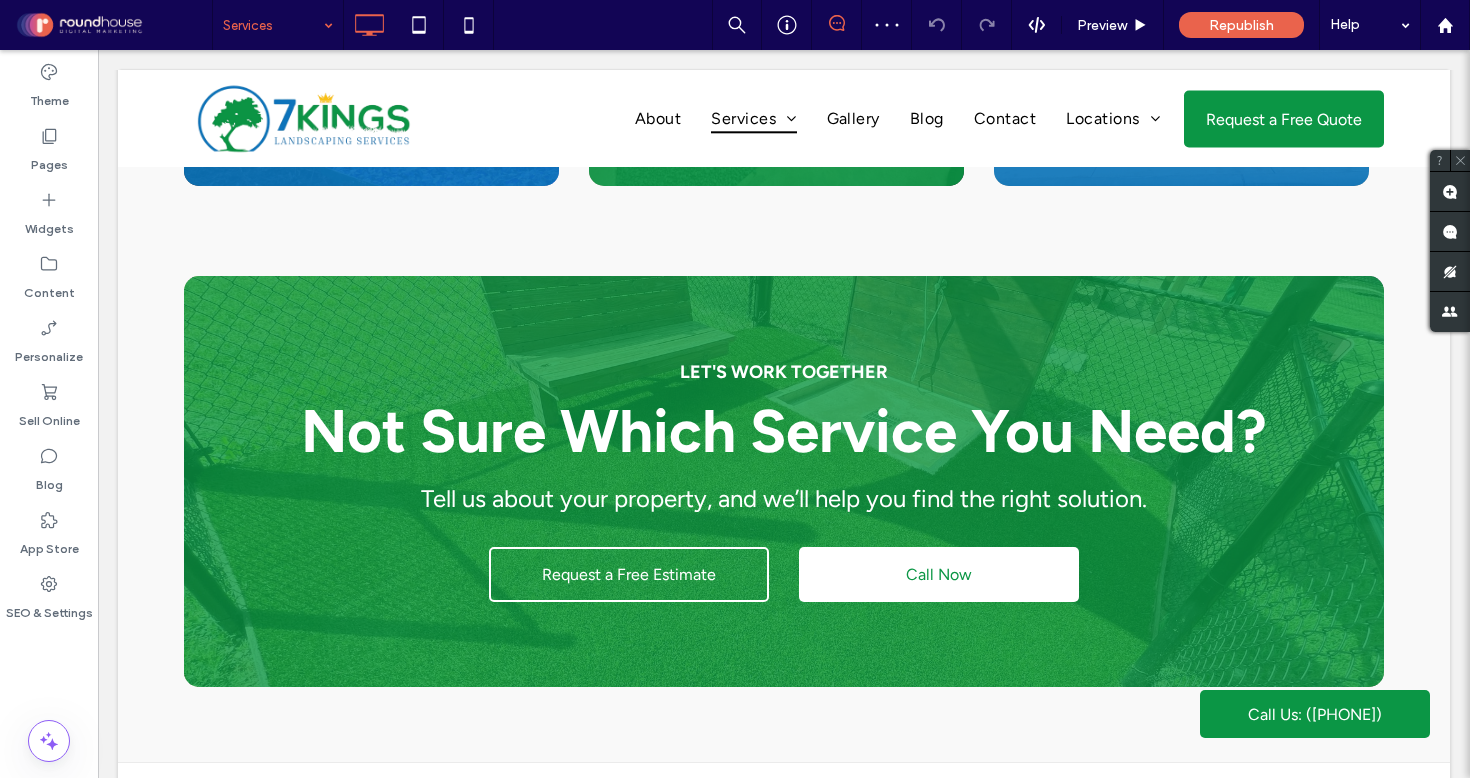 scroll, scrollTop: 2502, scrollLeft: 0, axis: vertical 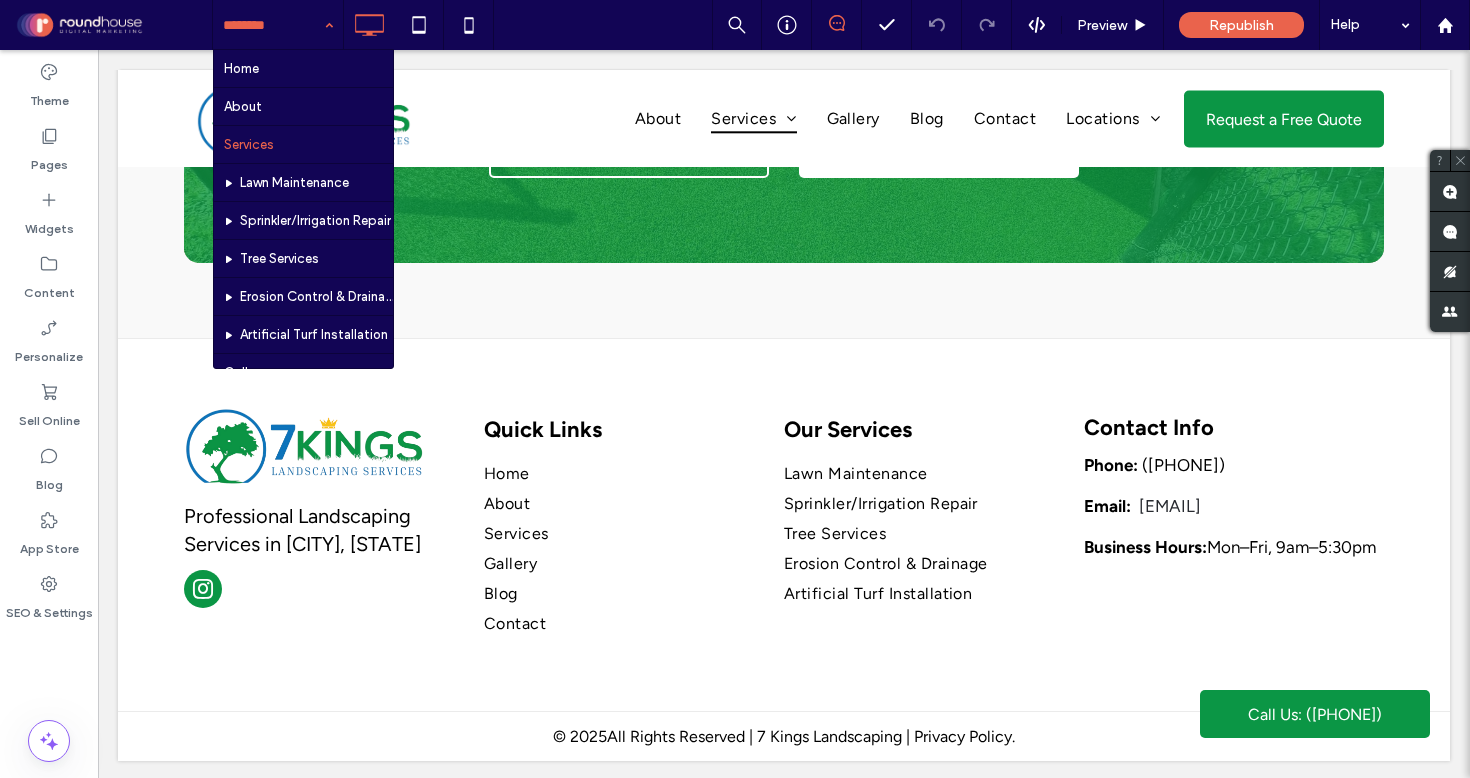 click at bounding box center (273, 25) 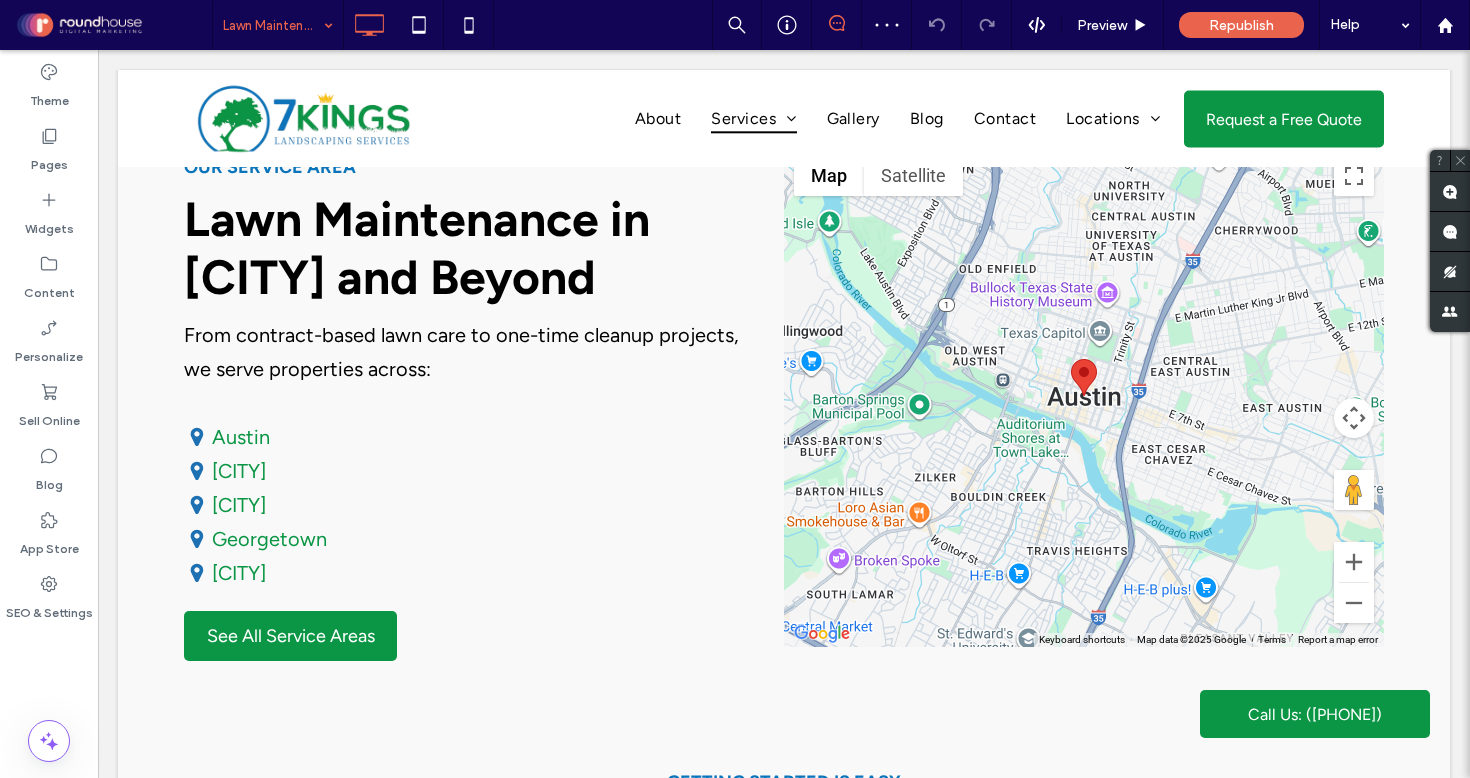 scroll, scrollTop: 2420, scrollLeft: 0, axis: vertical 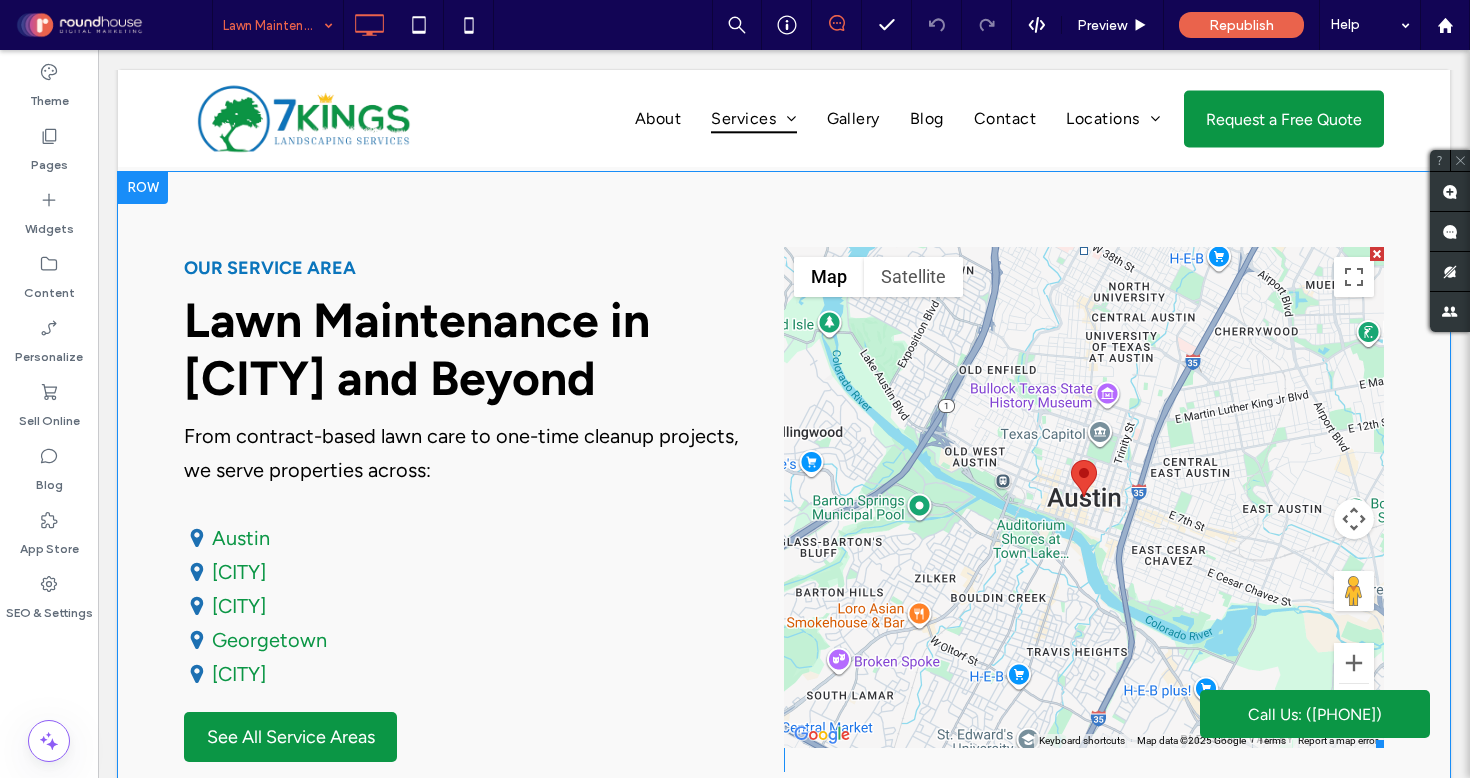 click at bounding box center (1084, 497) 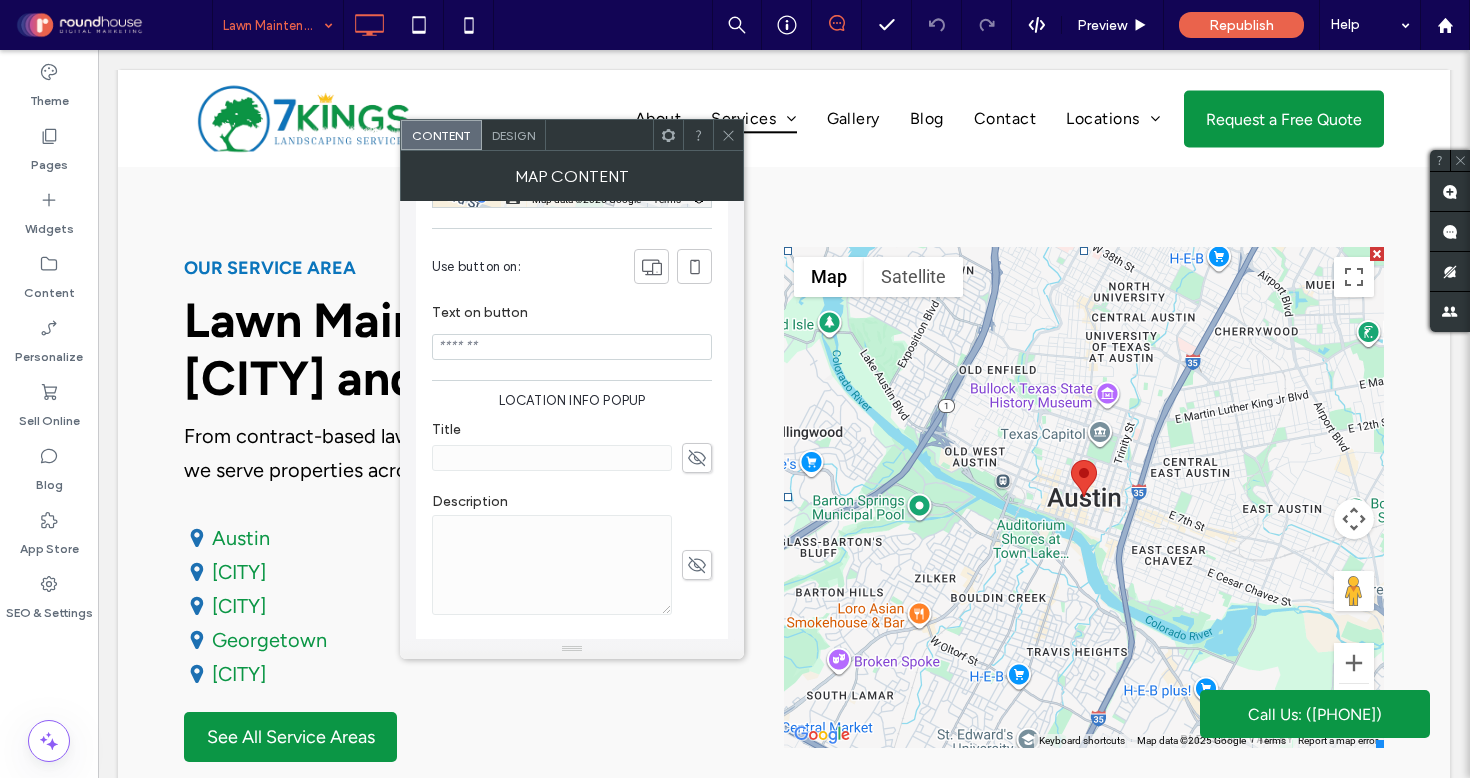 scroll, scrollTop: 290, scrollLeft: 0, axis: vertical 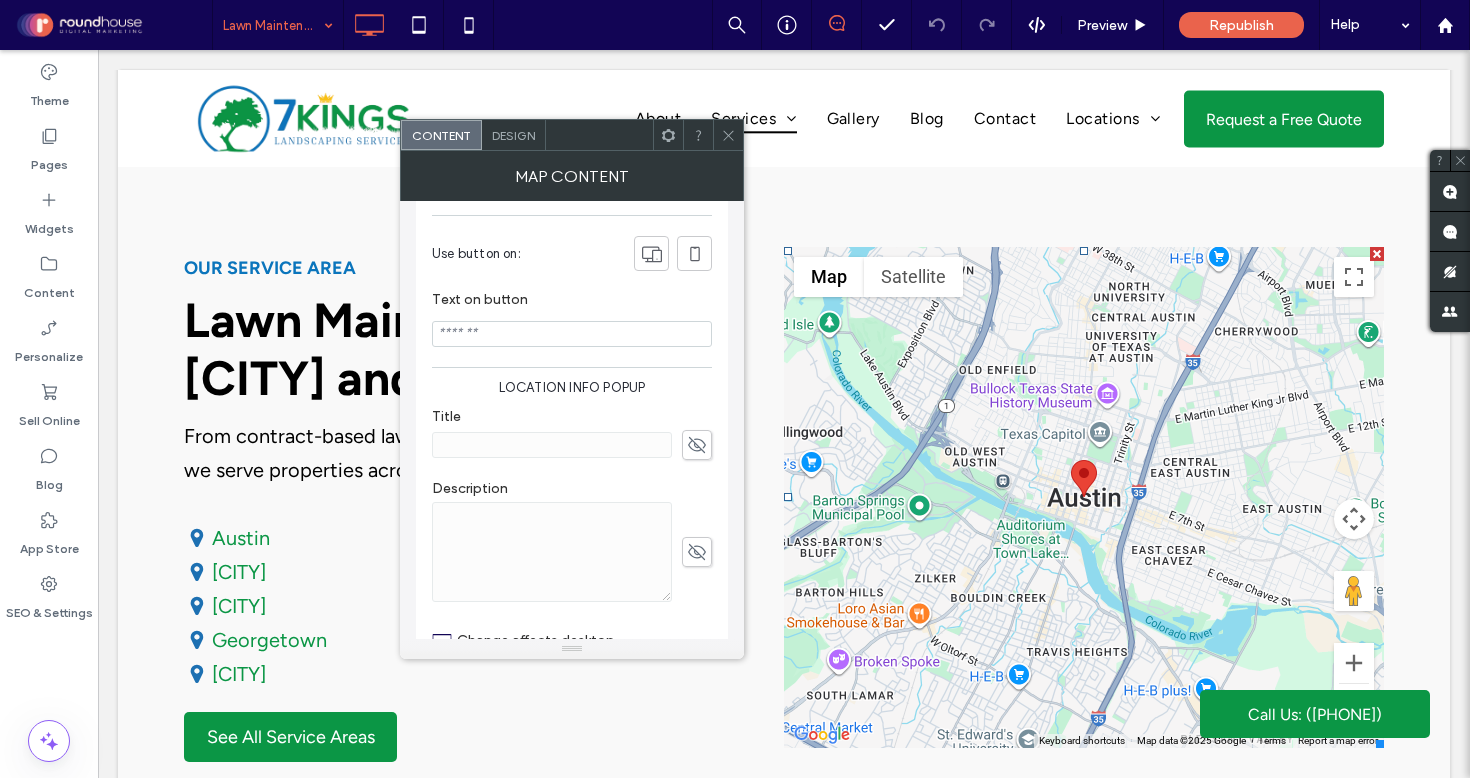 click 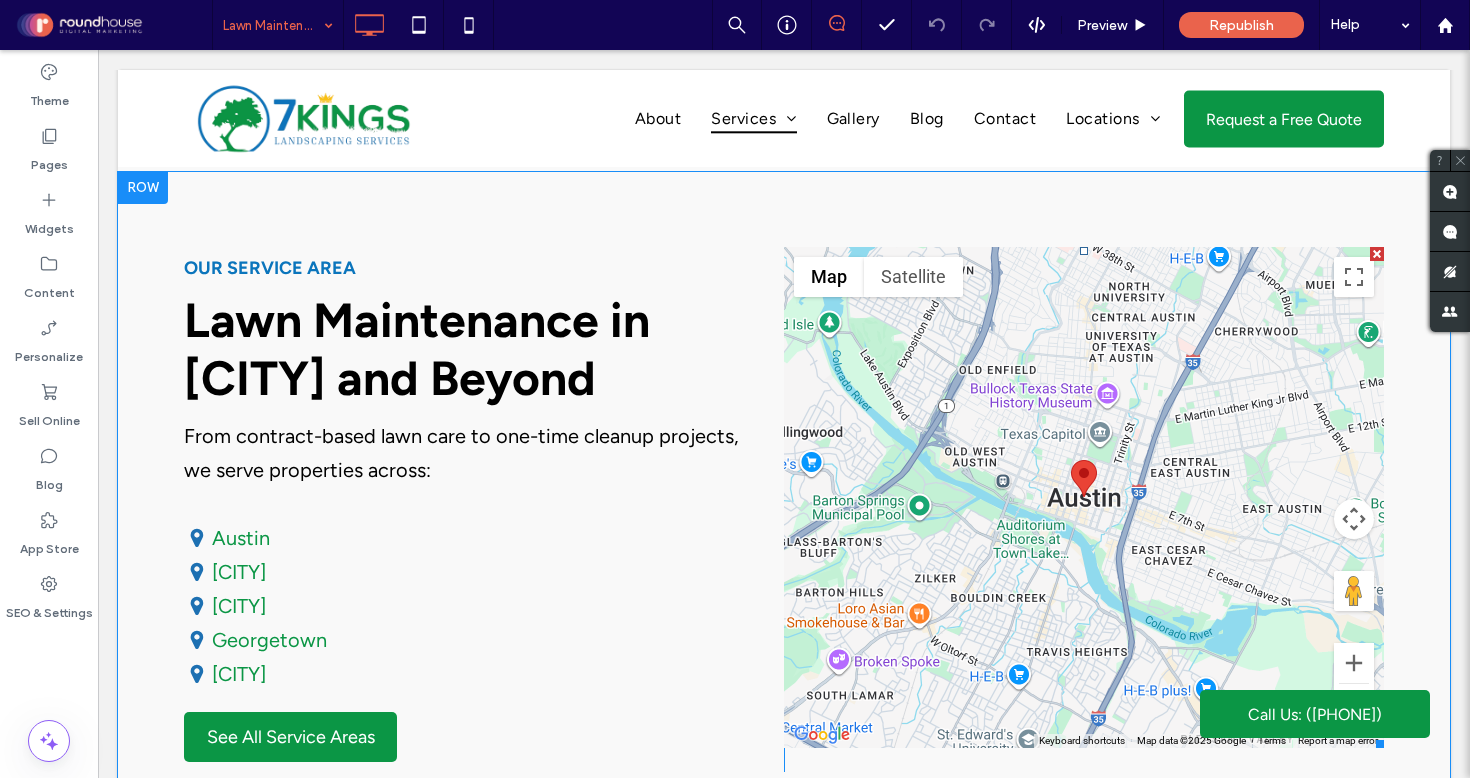 click at bounding box center (1084, 497) 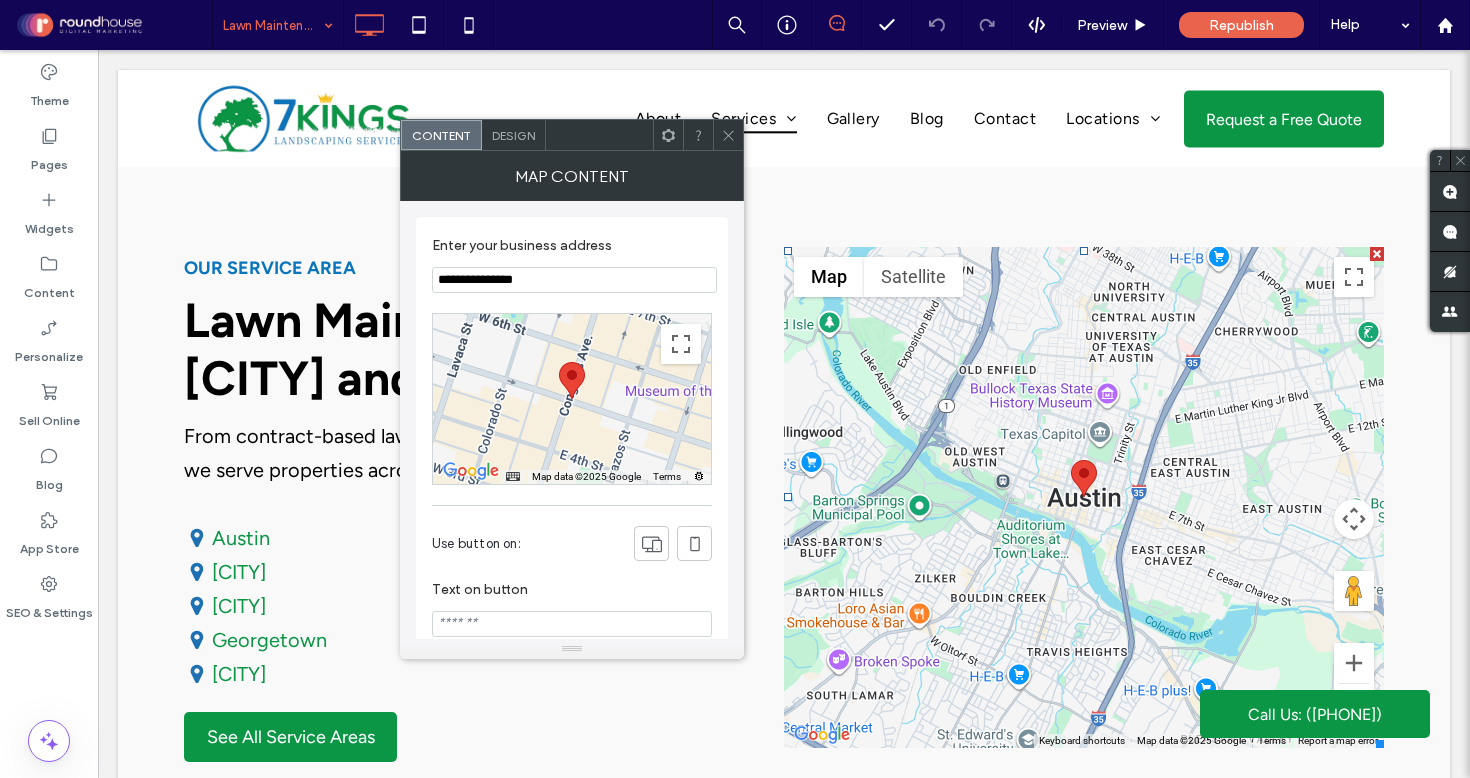 click on "Design" at bounding box center (513, 135) 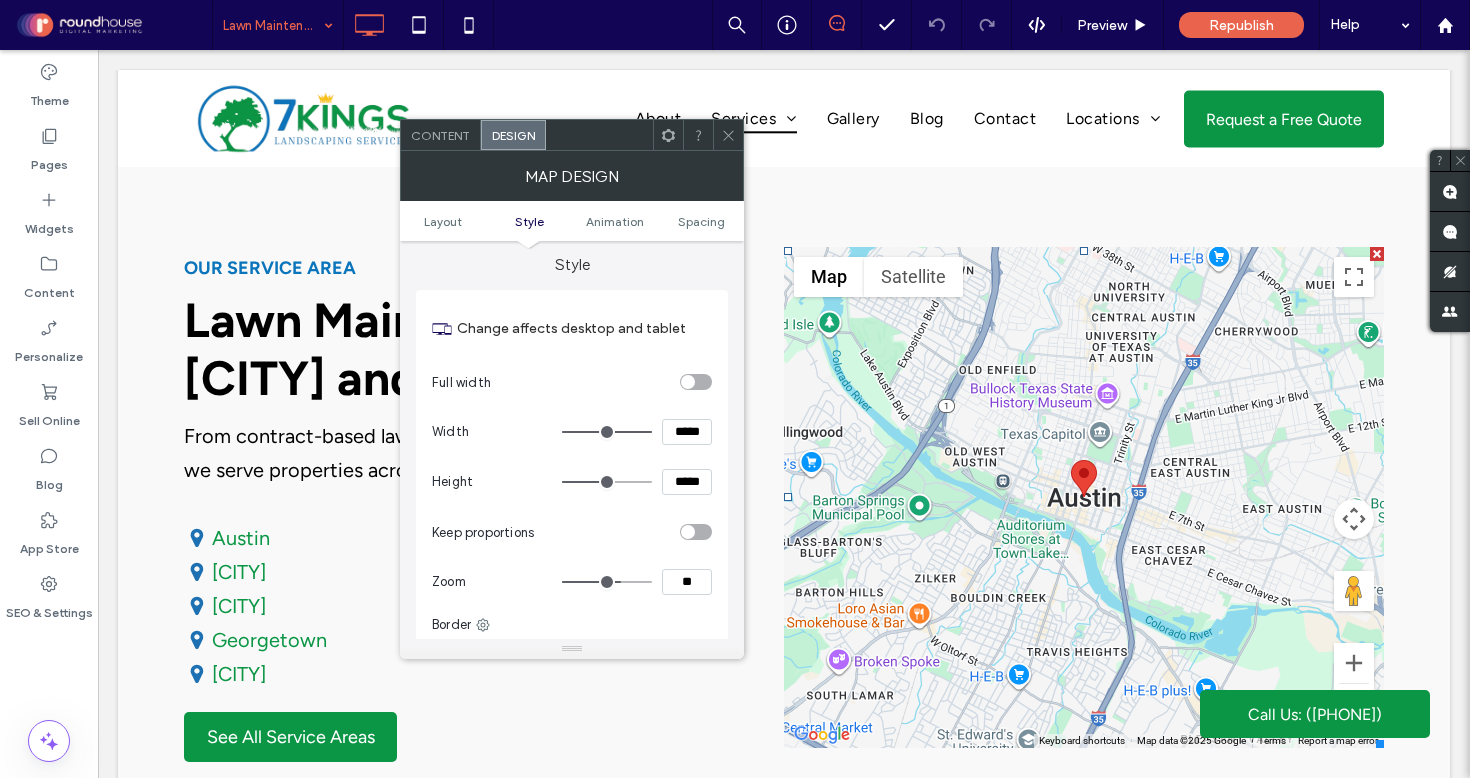 scroll, scrollTop: 236, scrollLeft: 0, axis: vertical 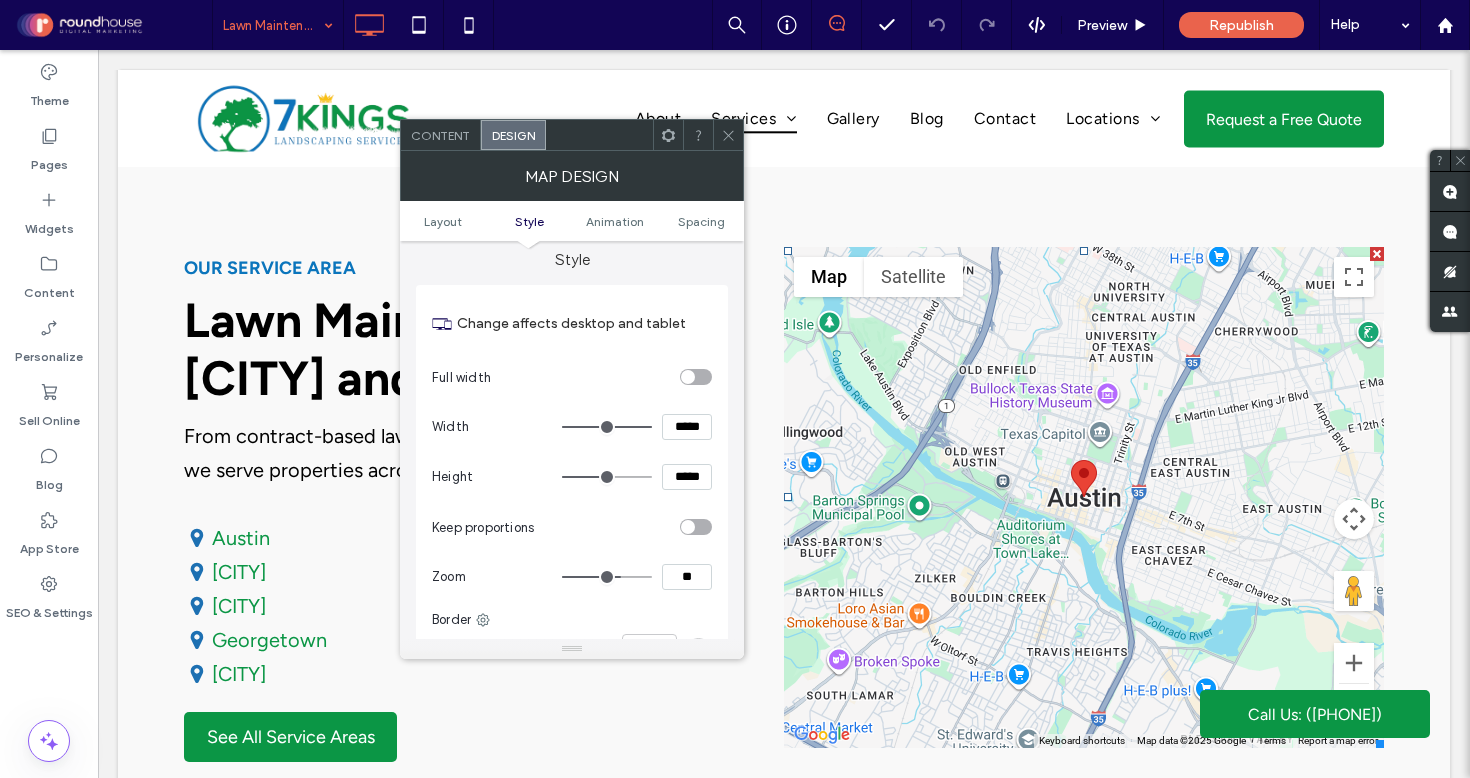 drag, startPoint x: 684, startPoint y: 584, endPoint x: 720, endPoint y: 582, distance: 36.05551 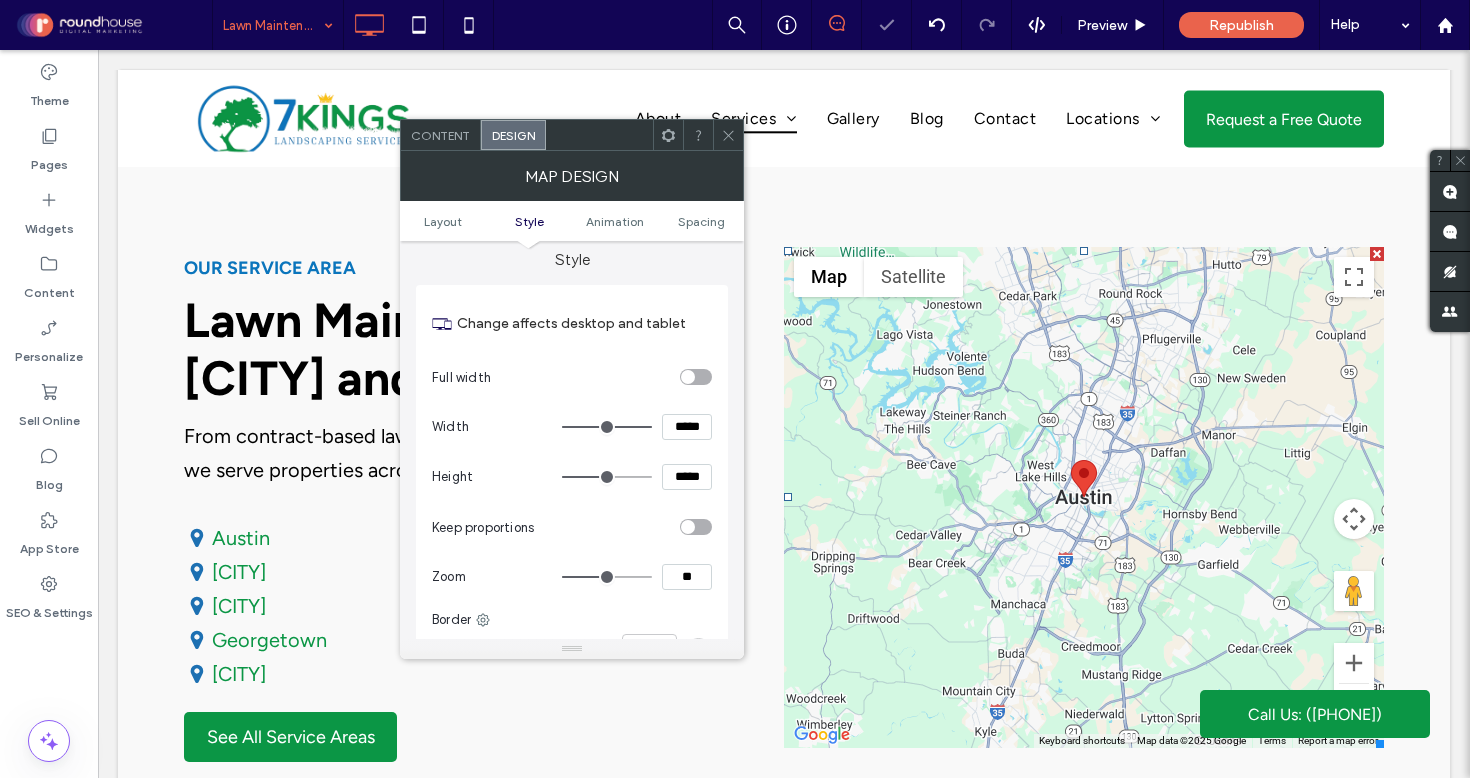 click 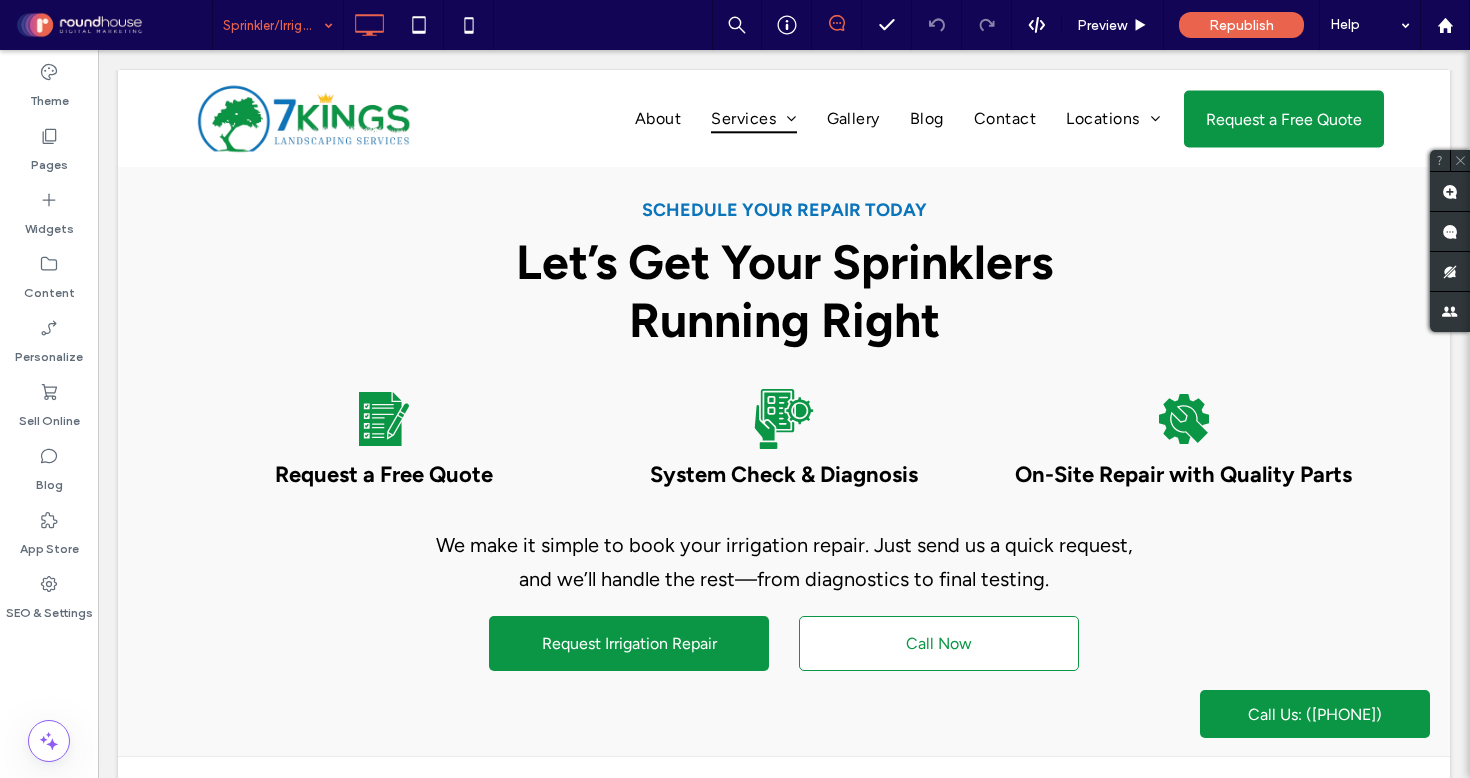 scroll, scrollTop: 2823, scrollLeft: 0, axis: vertical 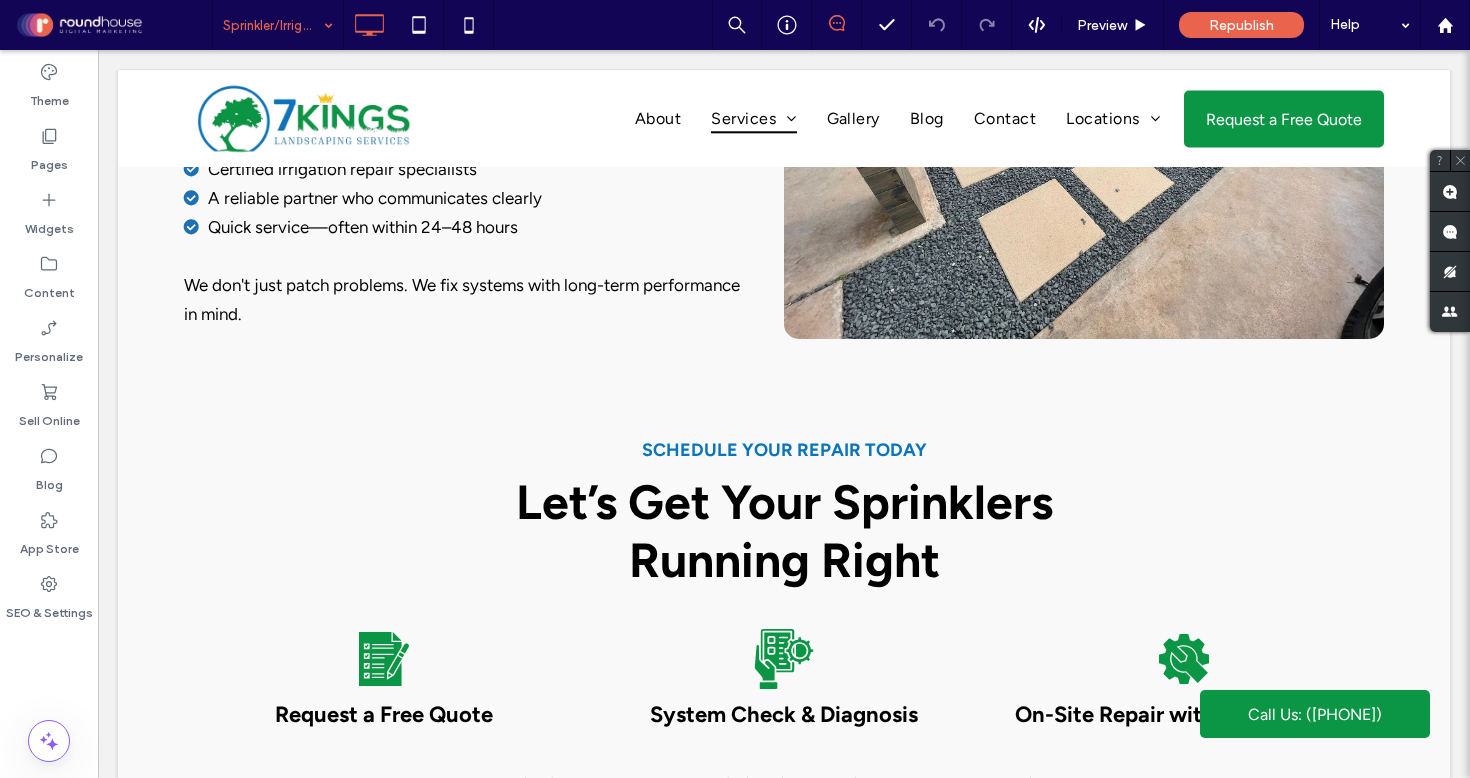 click at bounding box center (273, 25) 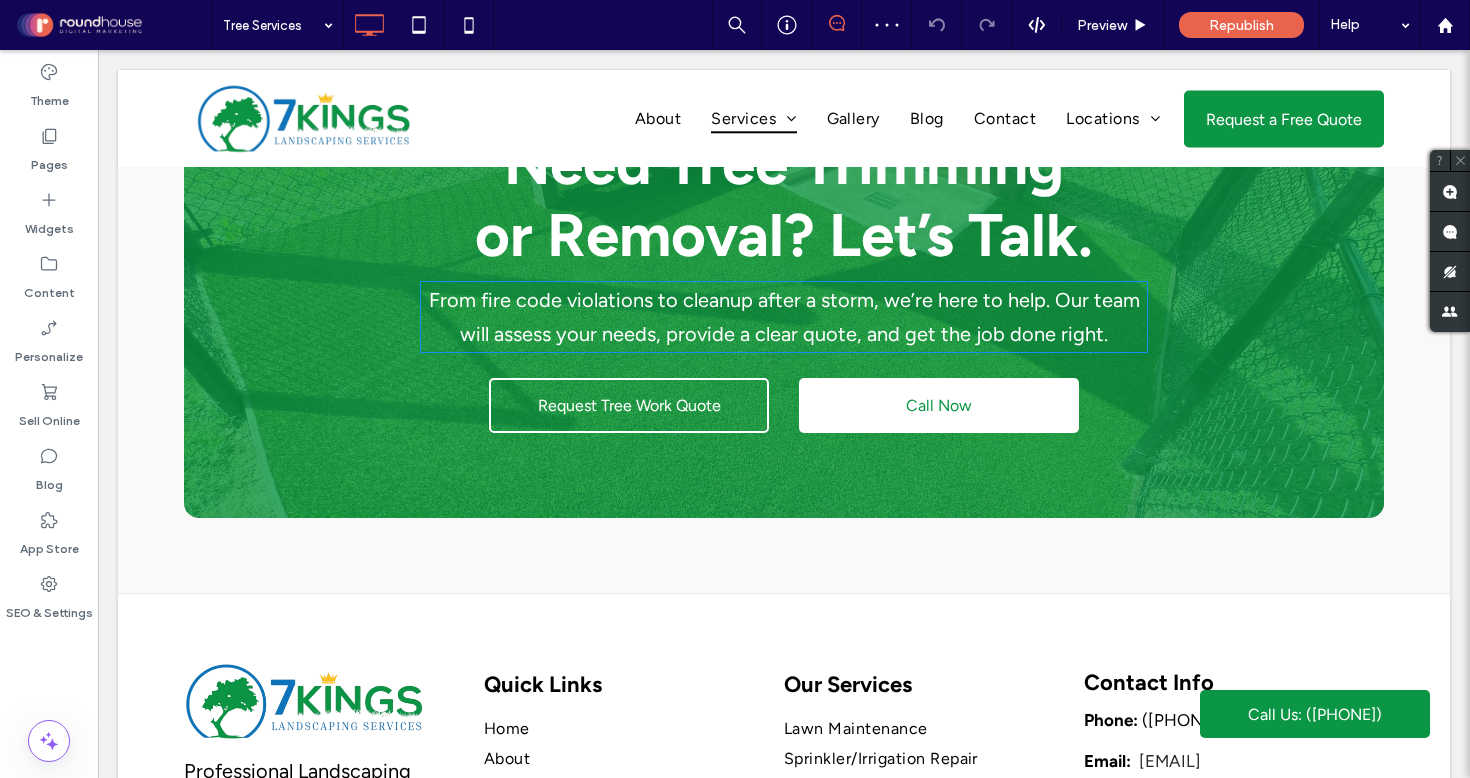 scroll, scrollTop: 3341, scrollLeft: 0, axis: vertical 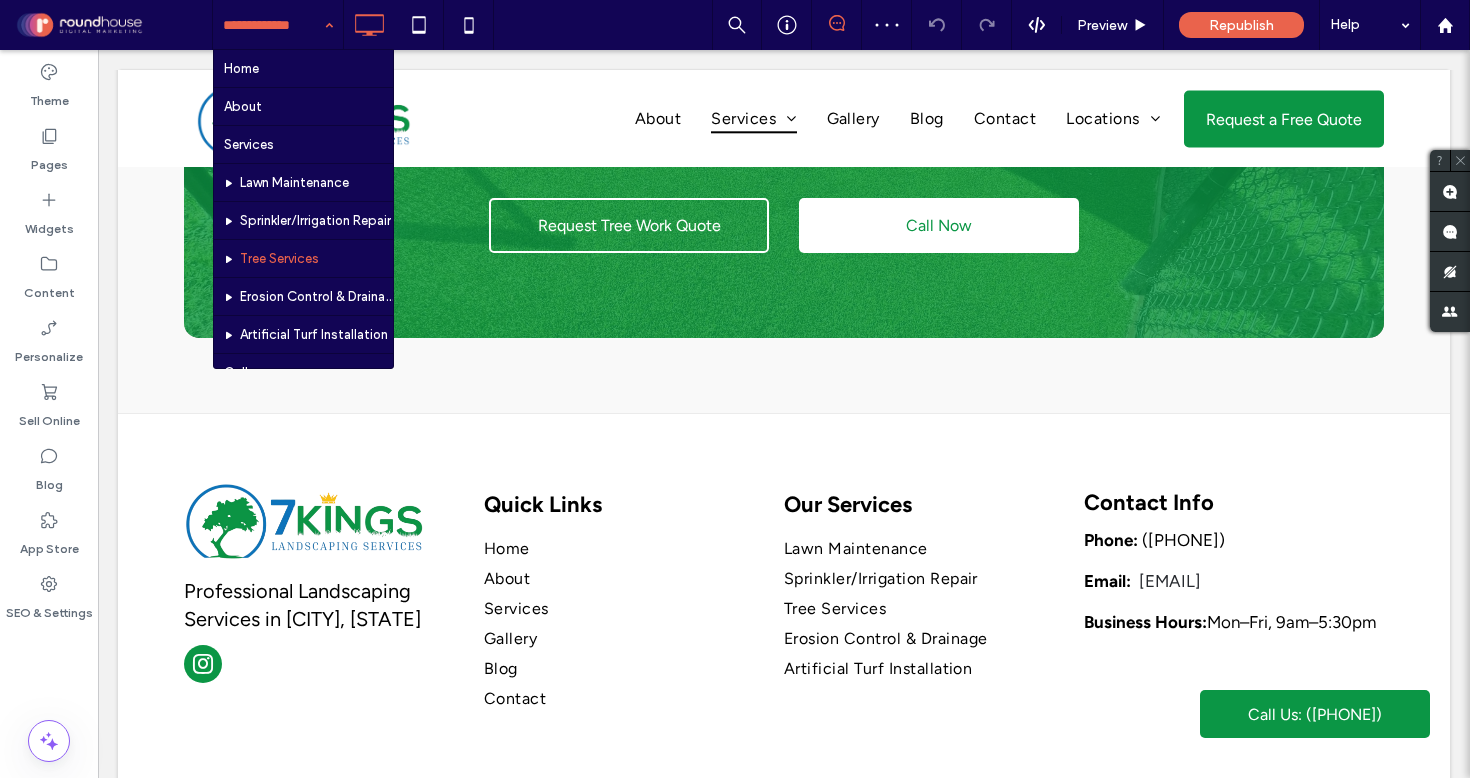 click at bounding box center [273, 25] 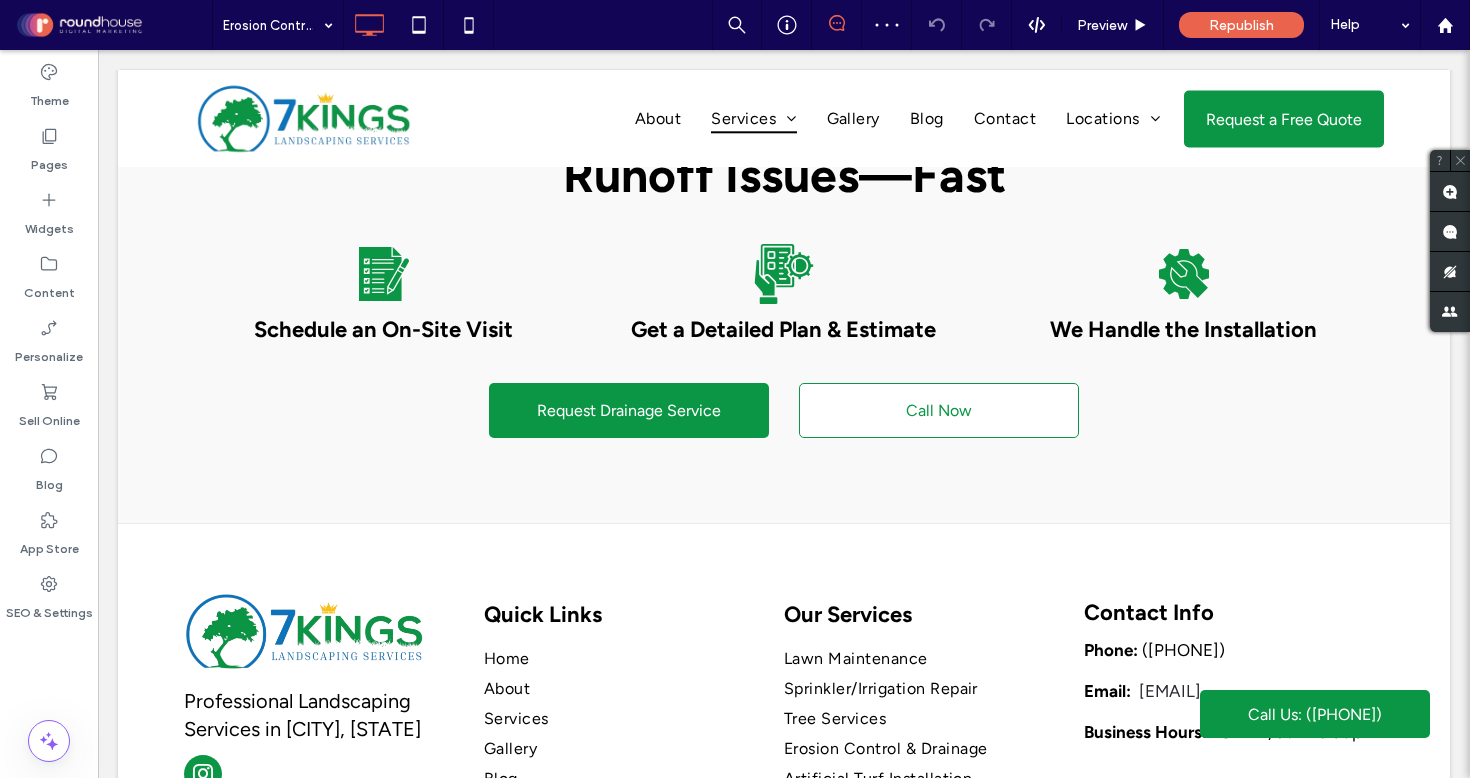 scroll, scrollTop: 3340, scrollLeft: 0, axis: vertical 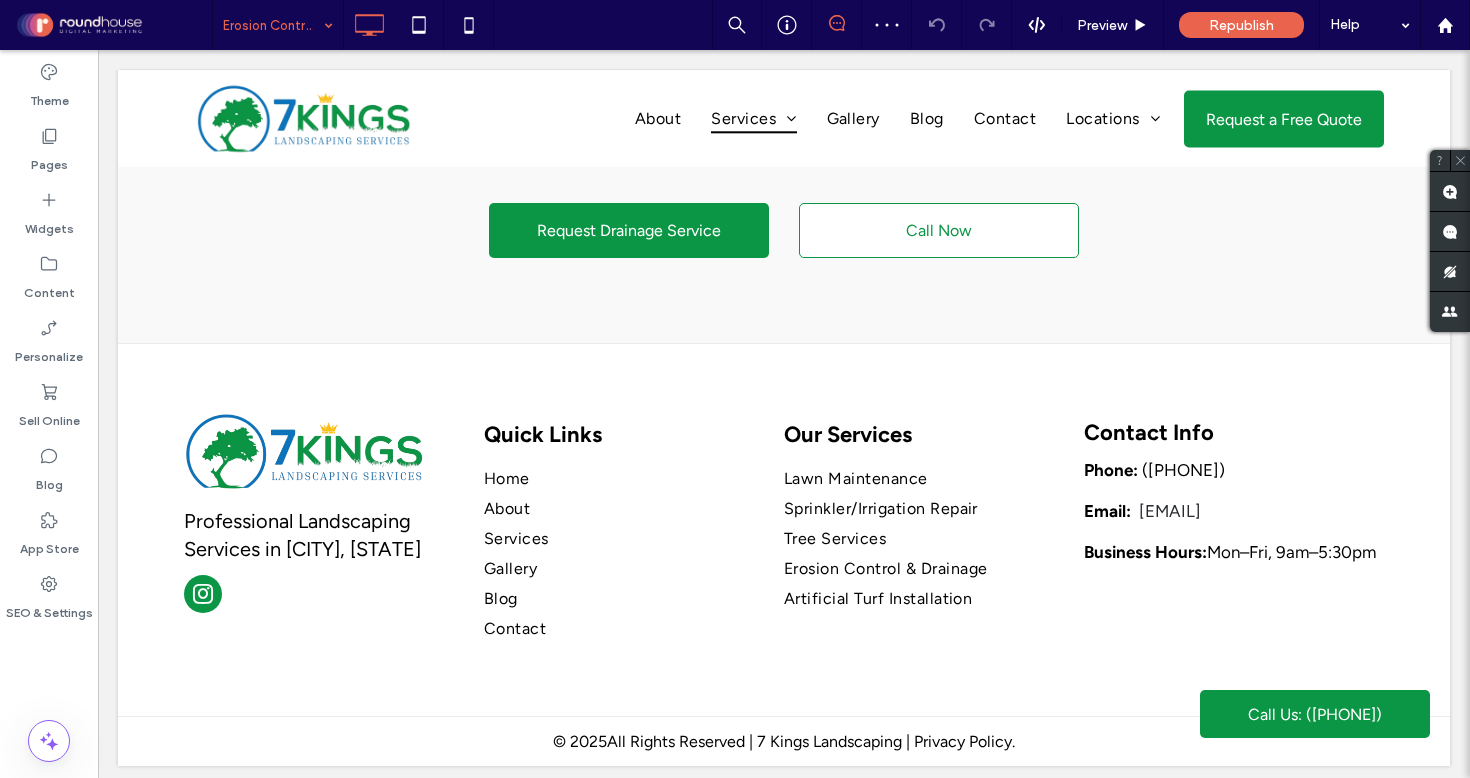 click at bounding box center [273, 25] 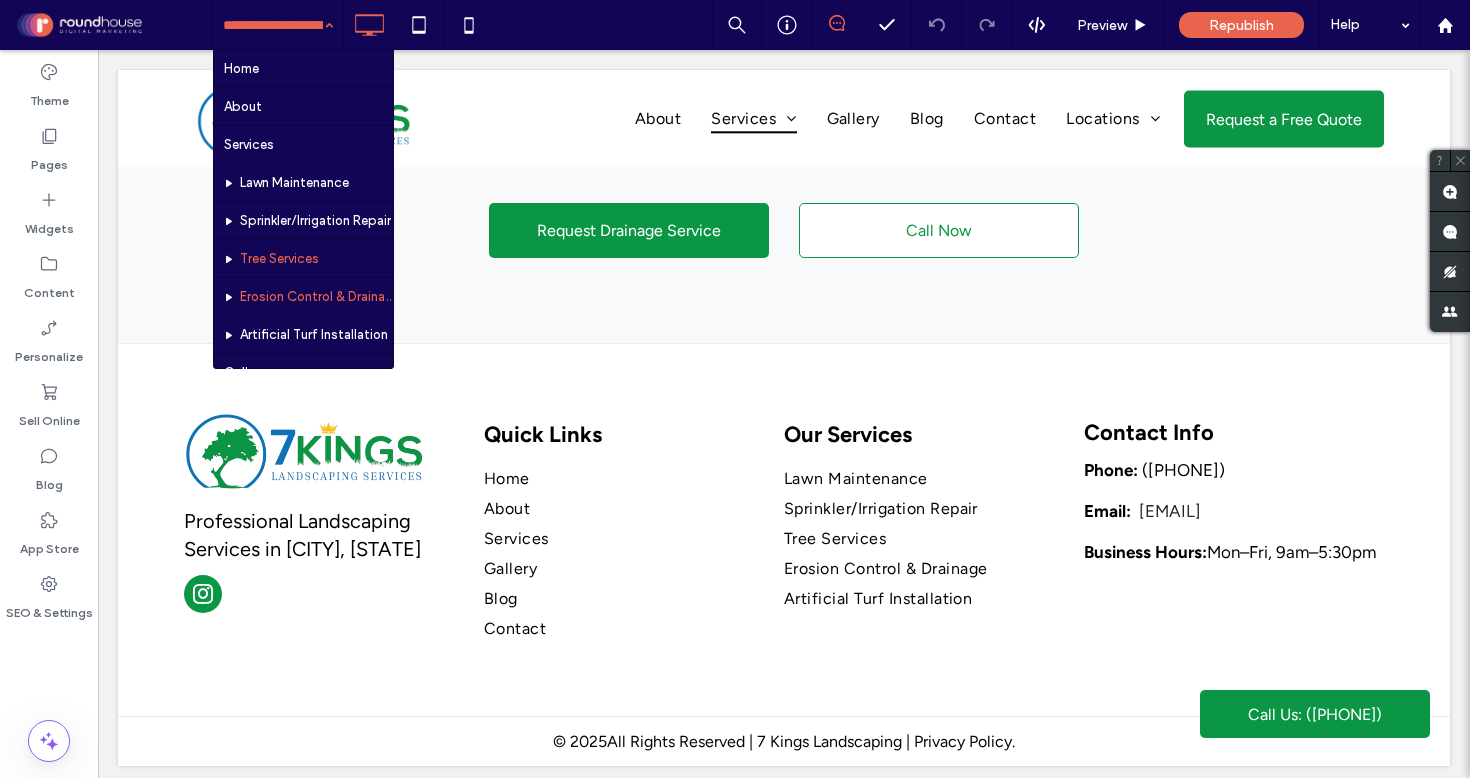scroll, scrollTop: 342, scrollLeft: 0, axis: vertical 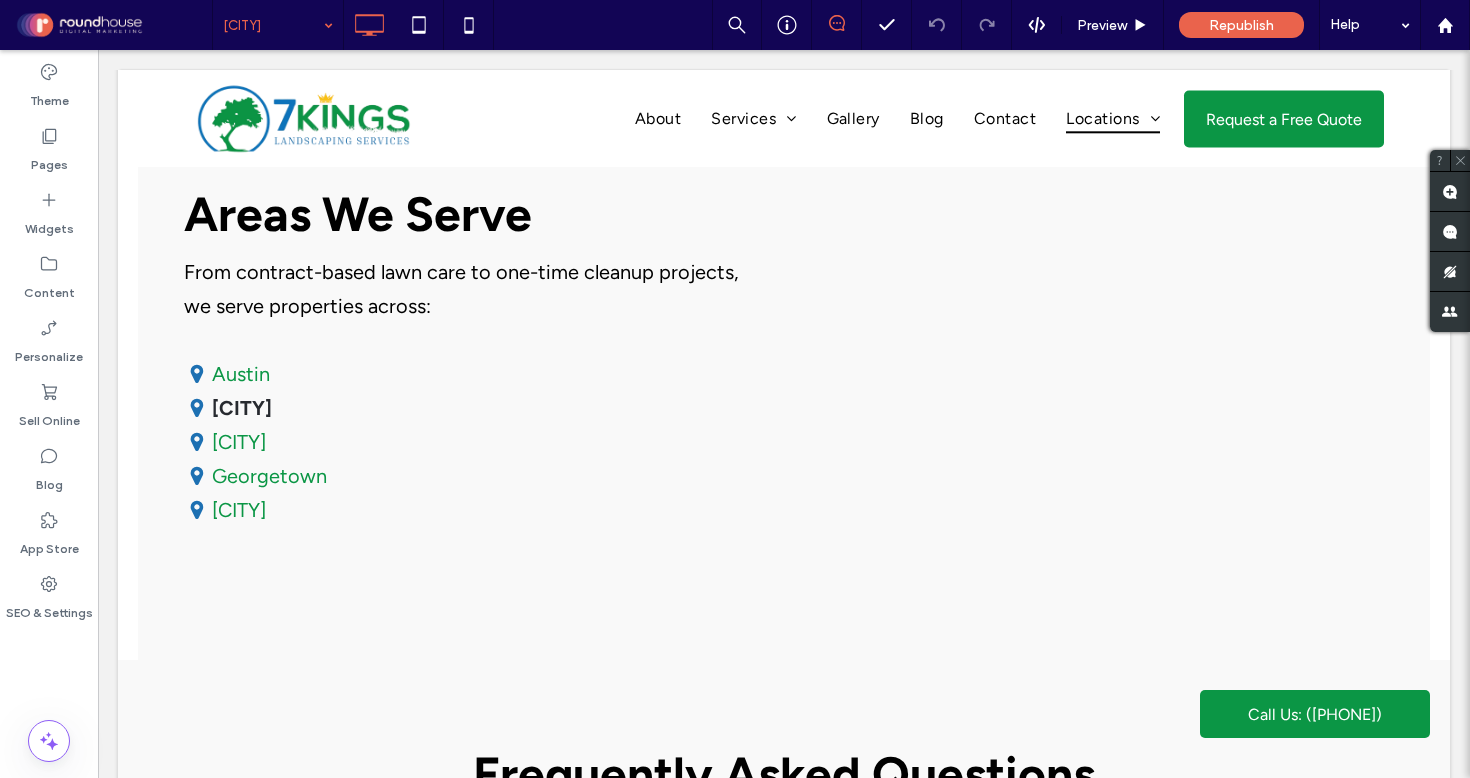 click at bounding box center [273, 25] 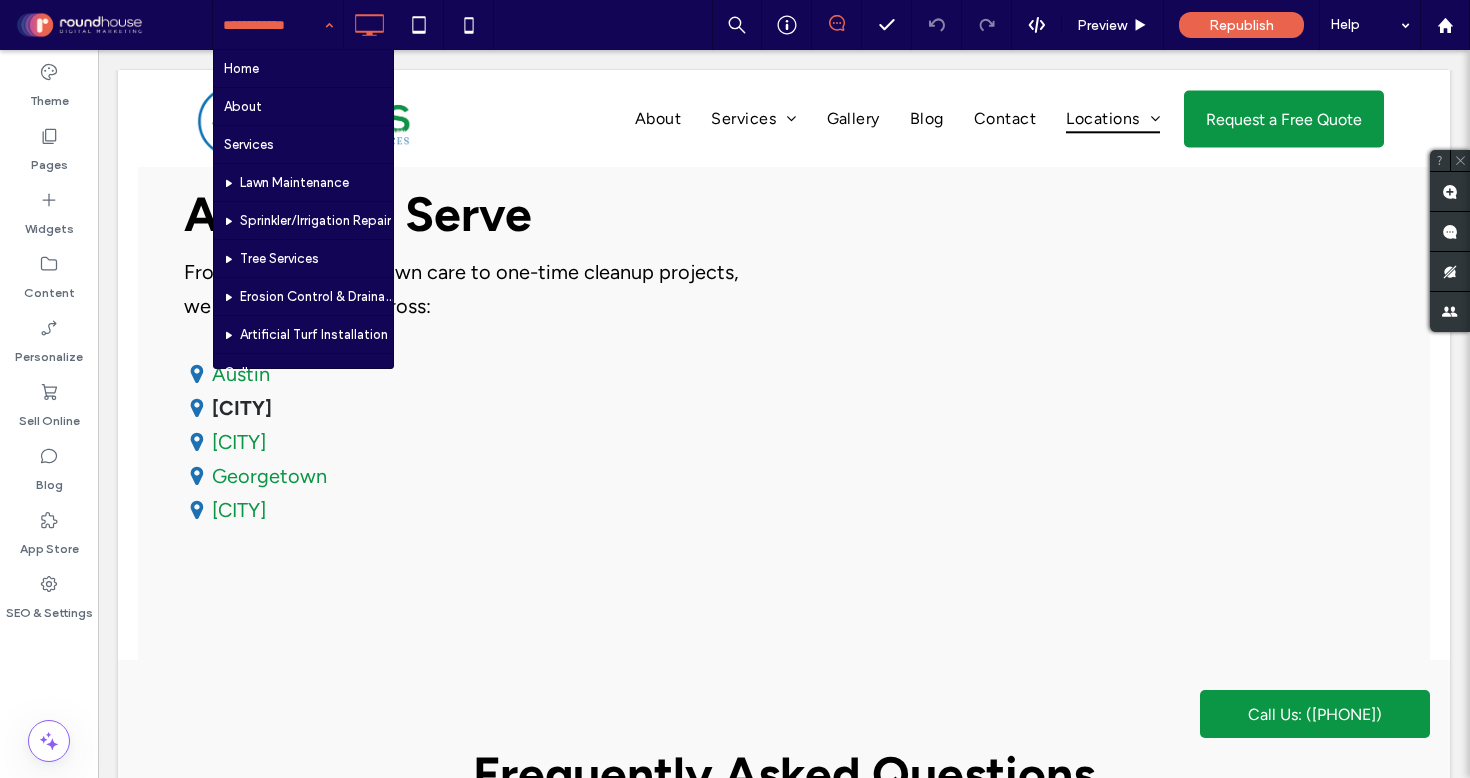 scroll, scrollTop: 342, scrollLeft: 0, axis: vertical 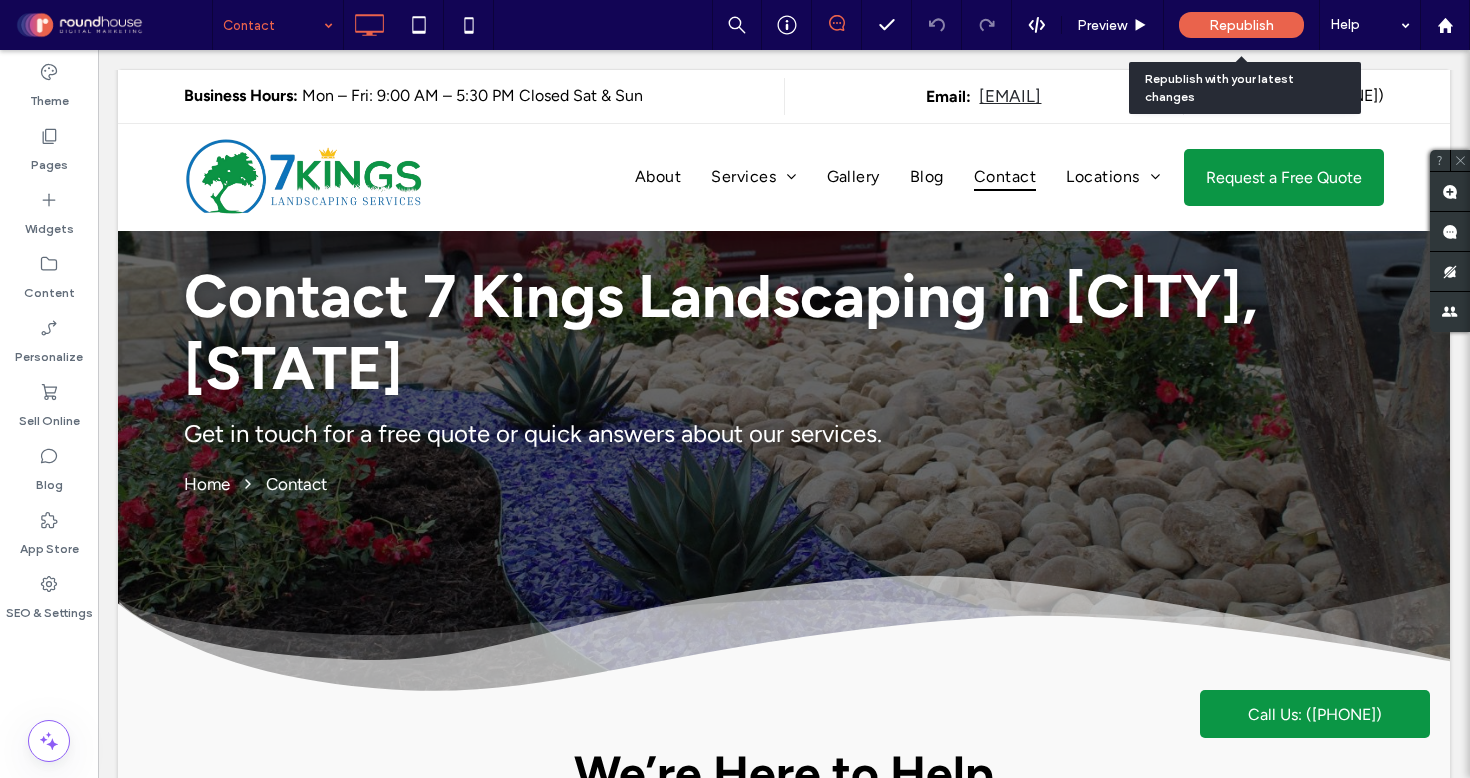 click on "Republish" at bounding box center (1241, 25) 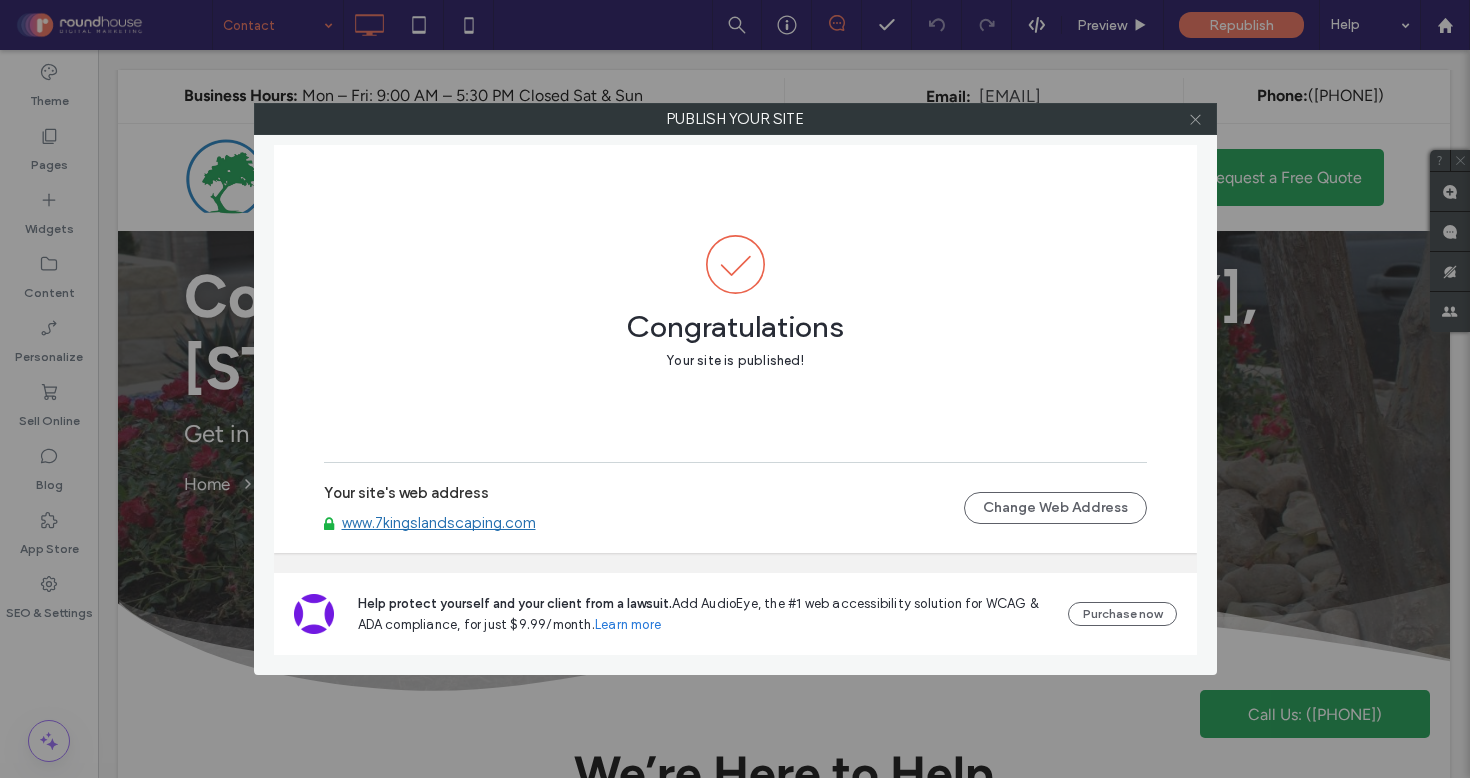 click 